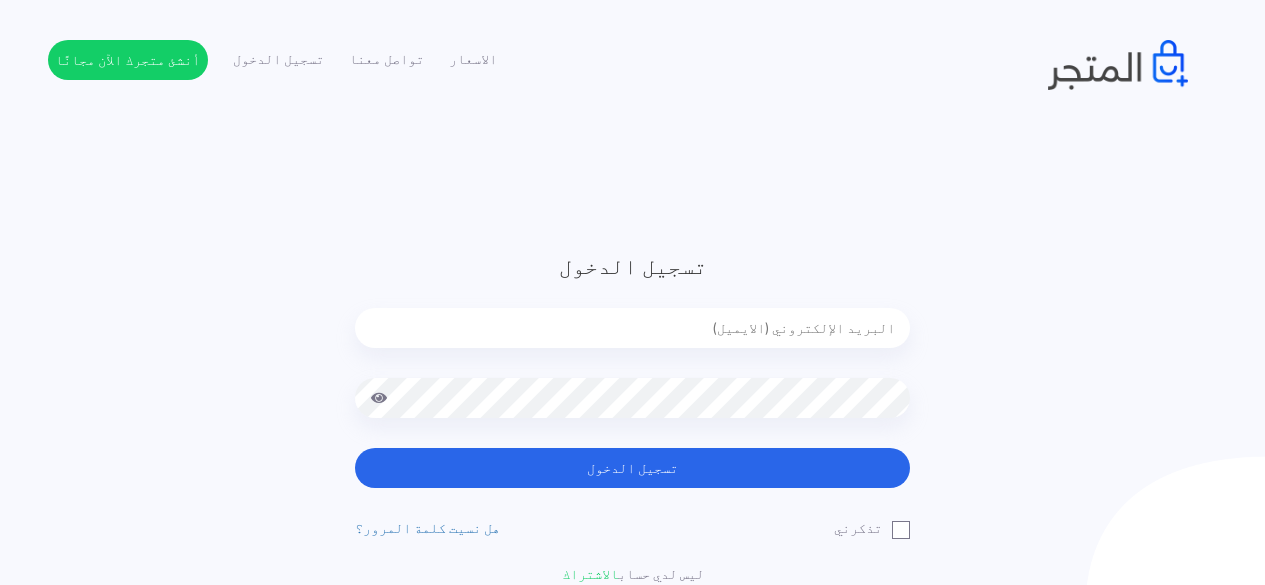 scroll, scrollTop: 0, scrollLeft: 0, axis: both 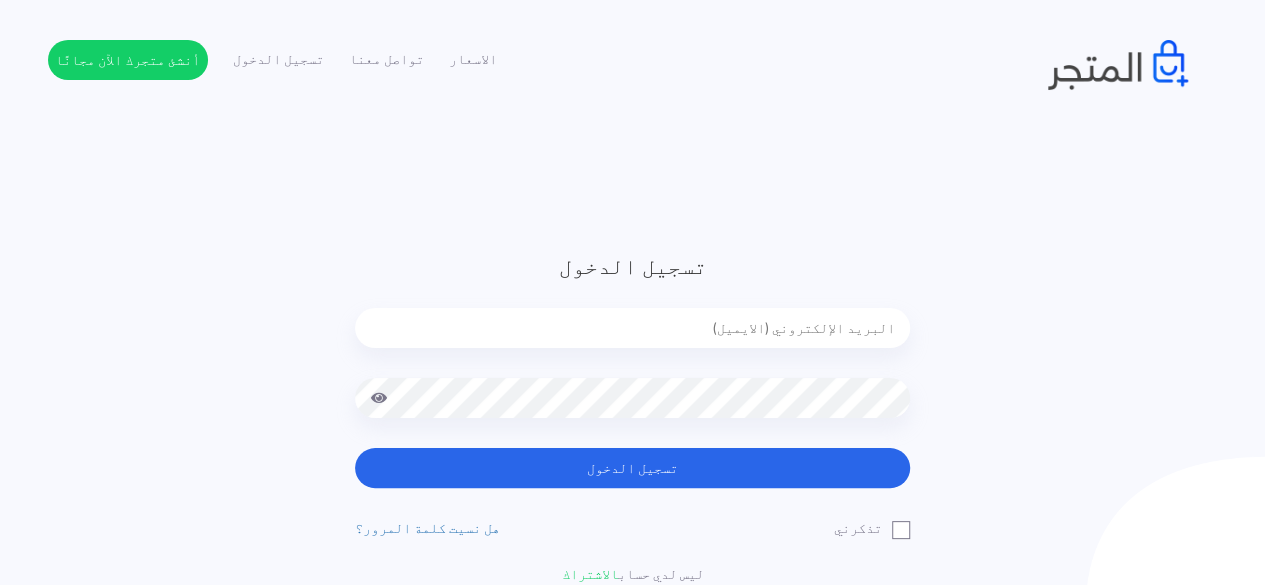 click at bounding box center (632, 328) 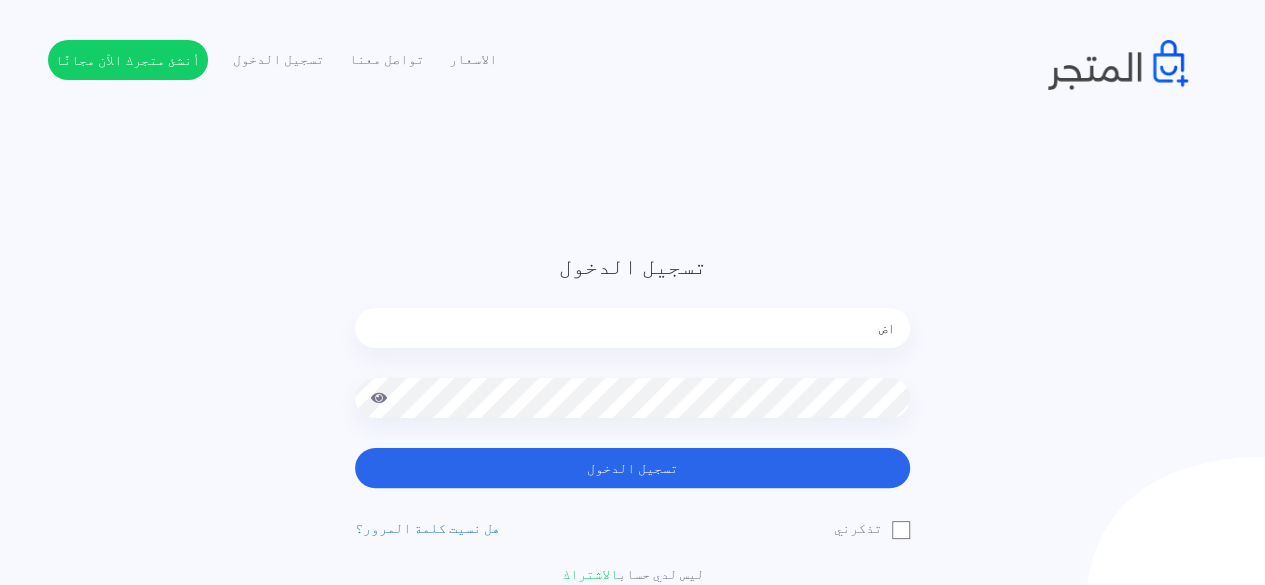 type on "ا" 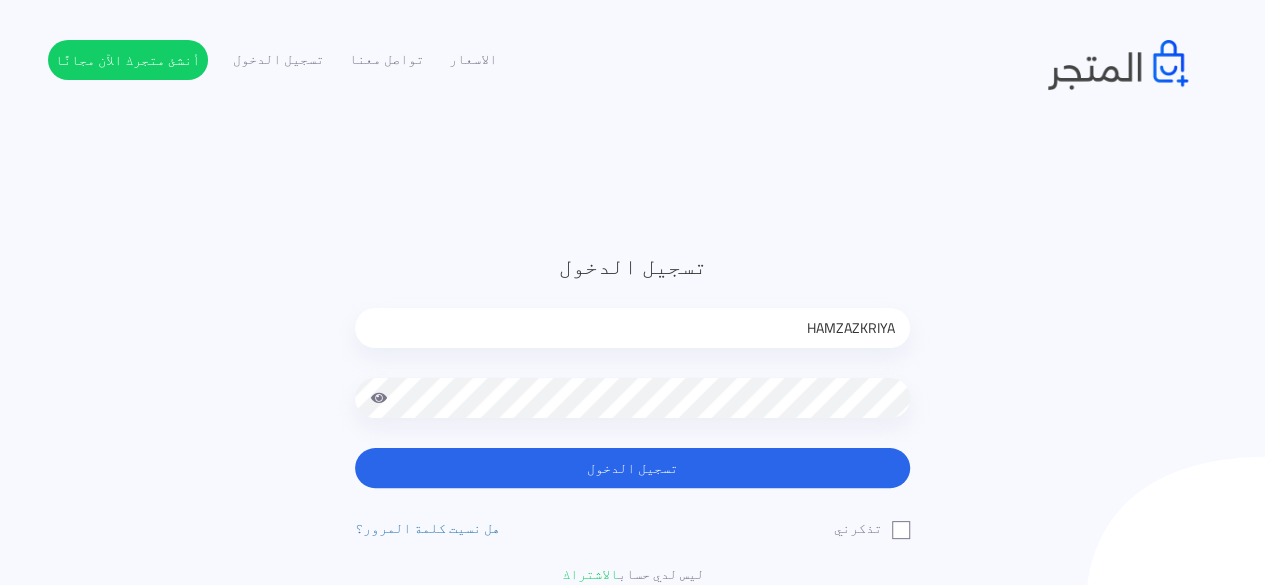 type on "HAMZAZKRIYA" 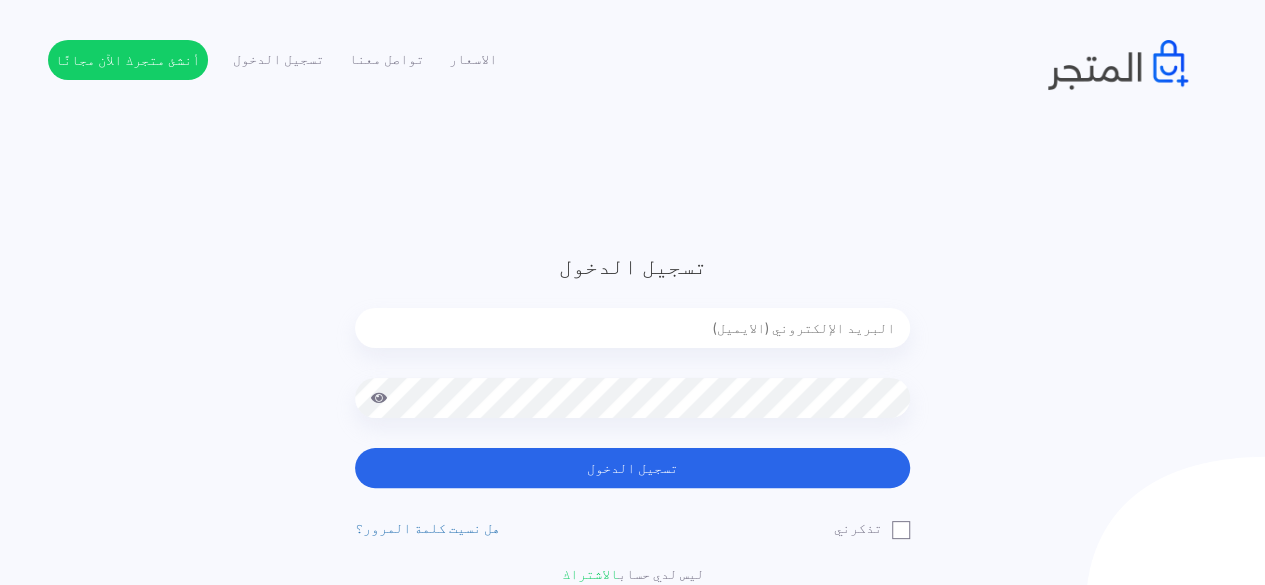 paste on "[EMAIL_ADDRESS][DOMAIN_NAME]" 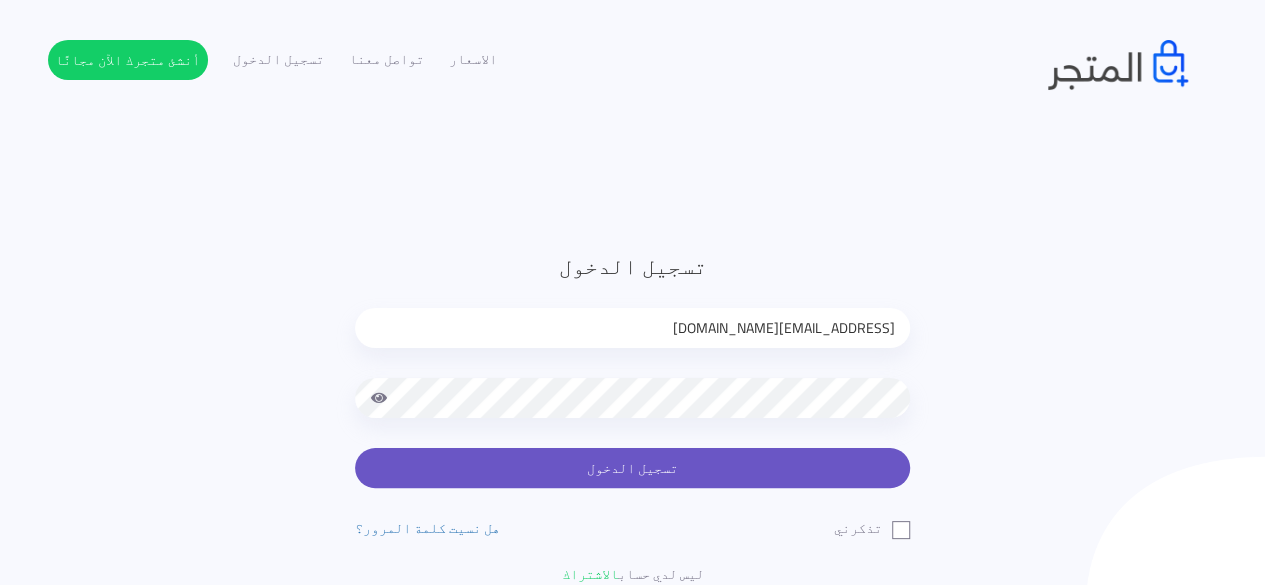 type on "[EMAIL_ADDRESS][DOMAIN_NAME]" 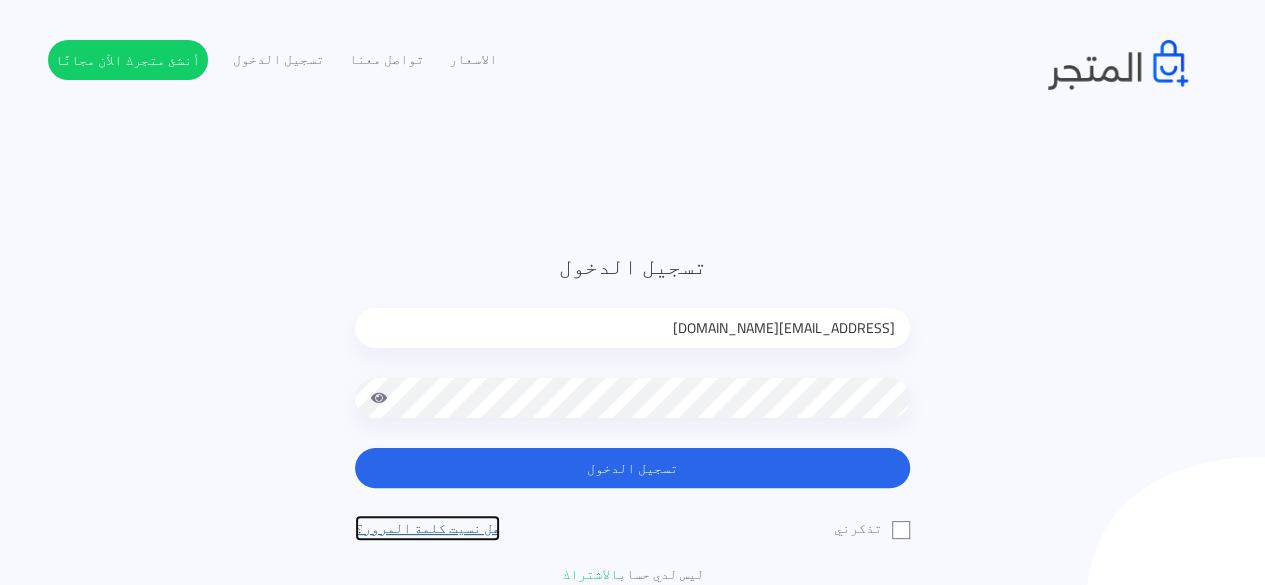 click on "هل نسيت كلمة المرور؟" at bounding box center (427, 528) 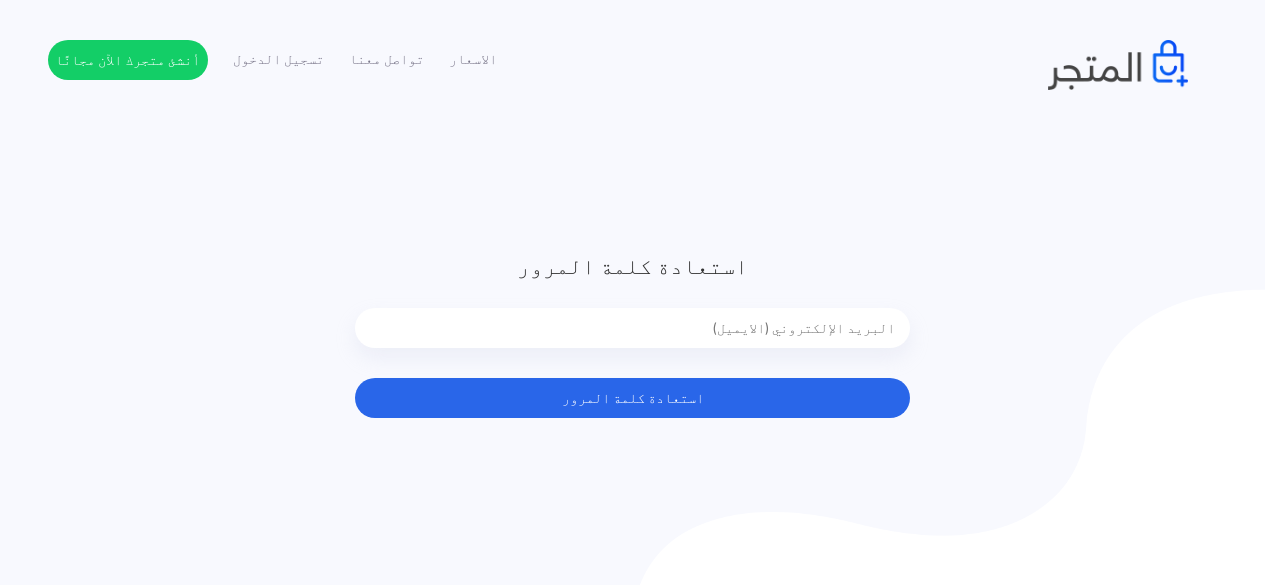scroll, scrollTop: 0, scrollLeft: 0, axis: both 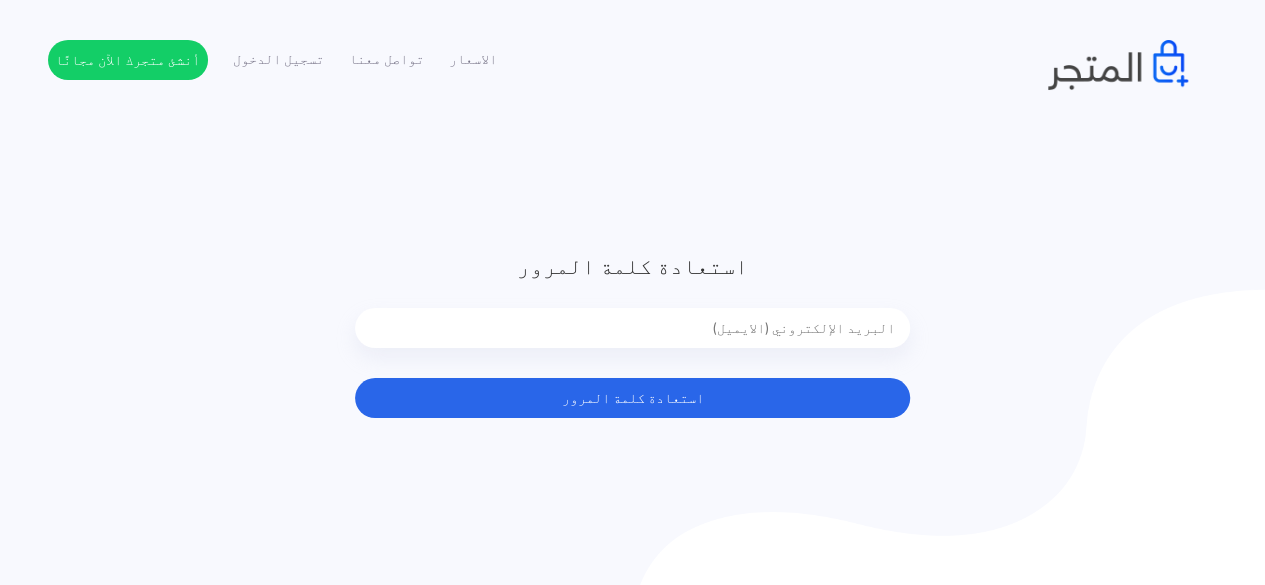 click at bounding box center (632, 328) 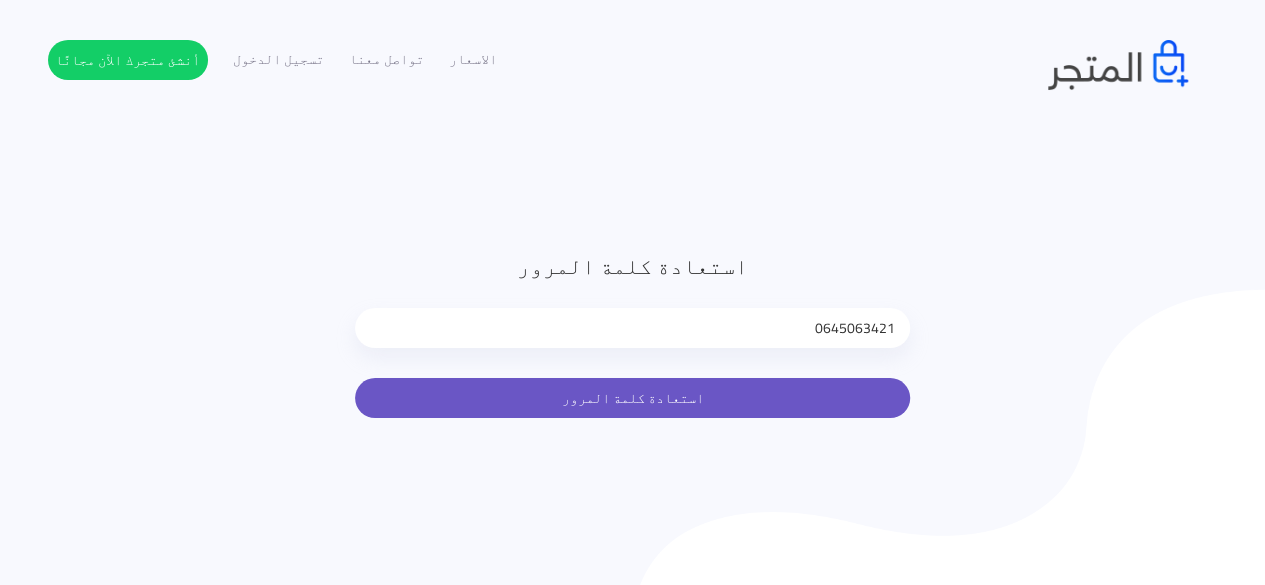 click on "استعادة كلمة المرور" at bounding box center [632, 398] 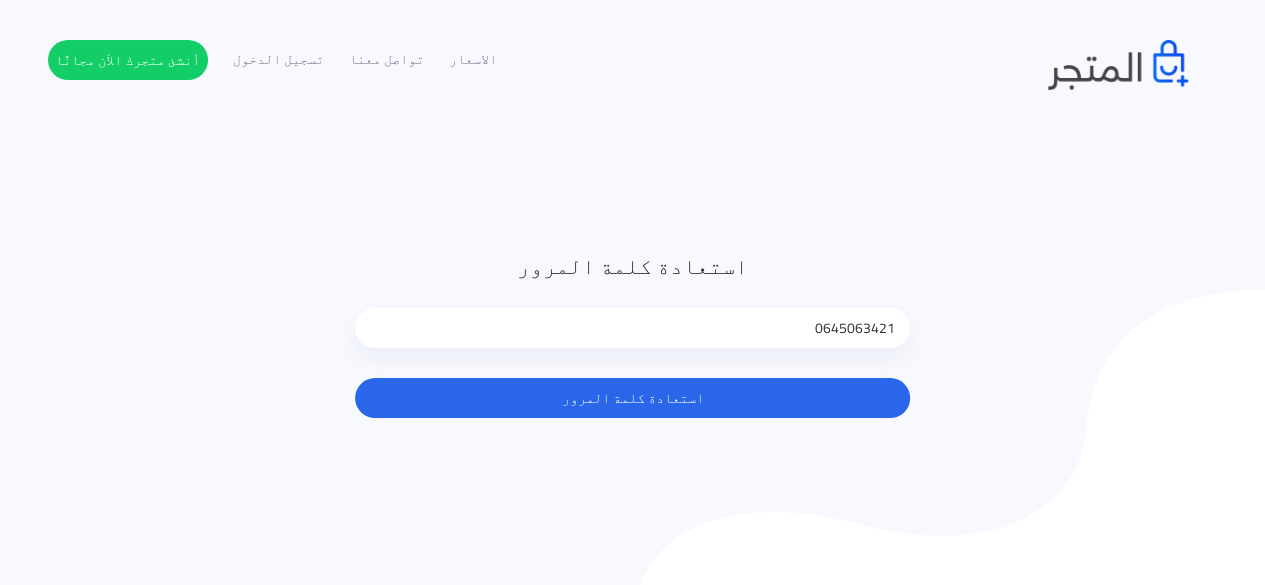click on "0645063421" at bounding box center (632, 328) 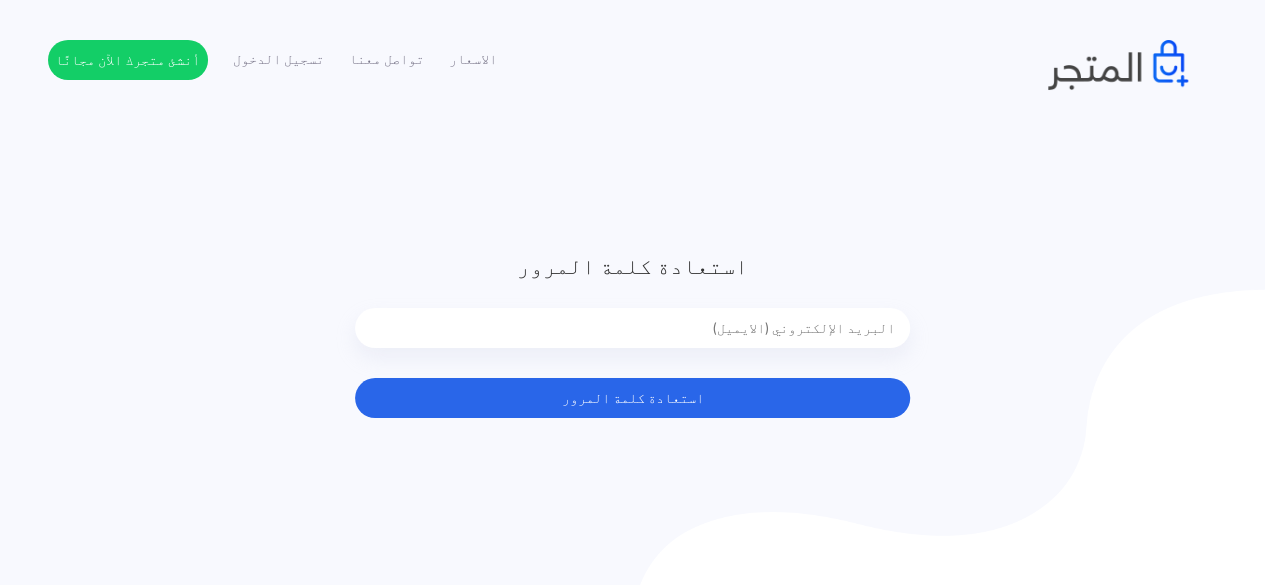 paste on "hamzazkriya@gmail.com" 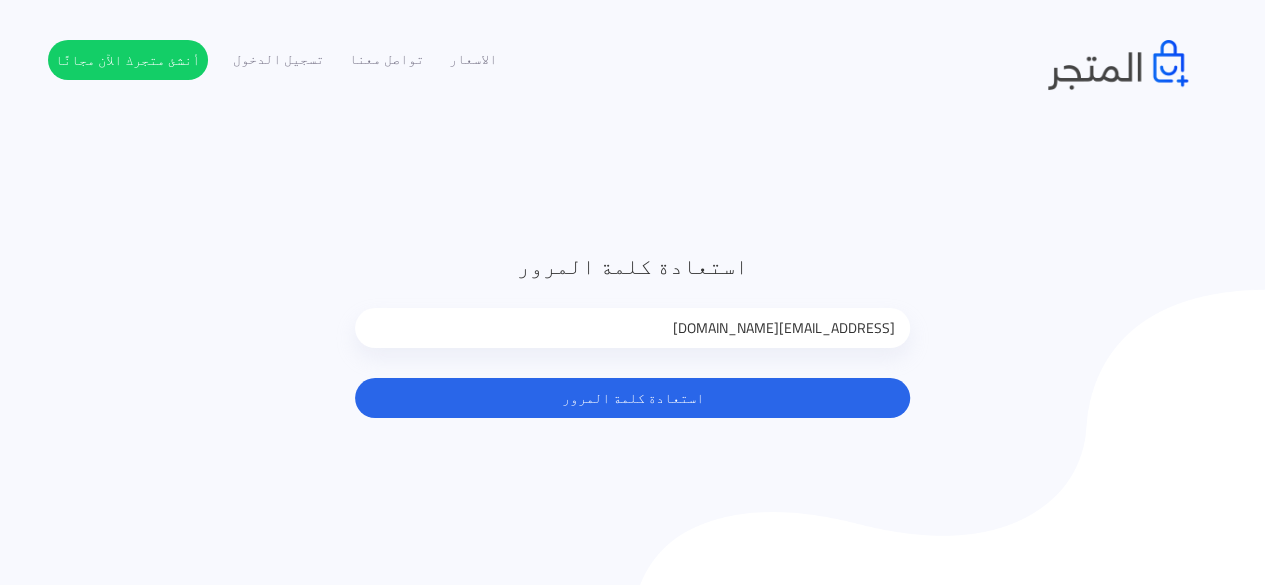 drag, startPoint x: 667, startPoint y: 347, endPoint x: 611, endPoint y: 353, distance: 56.32051 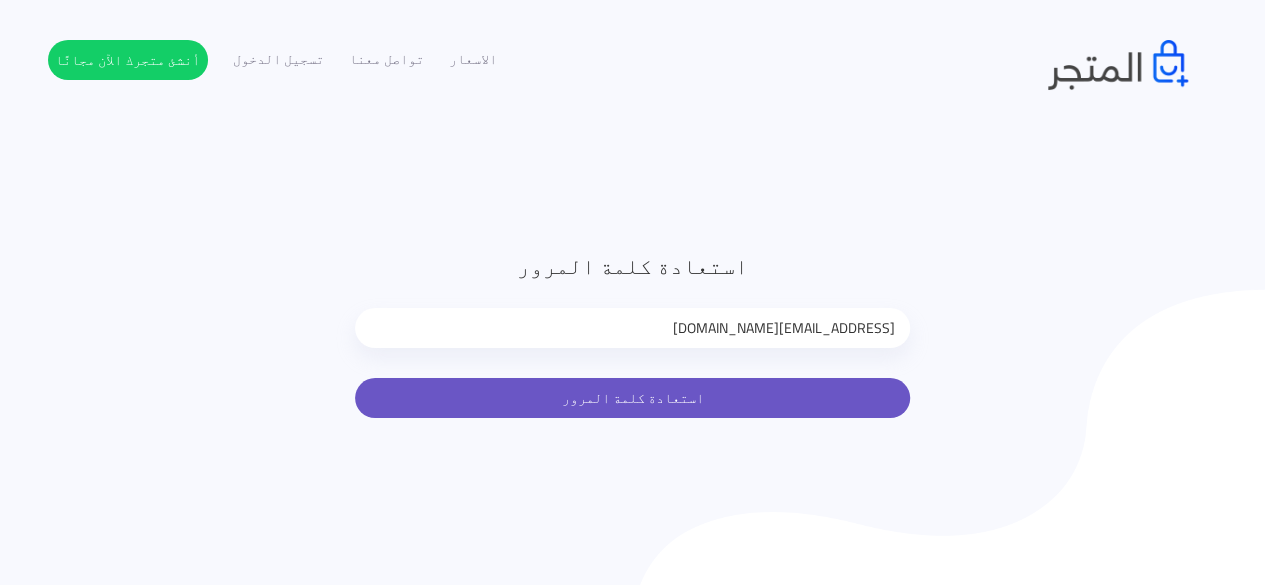 click on "استعادة كلمة المرور" at bounding box center (632, 398) 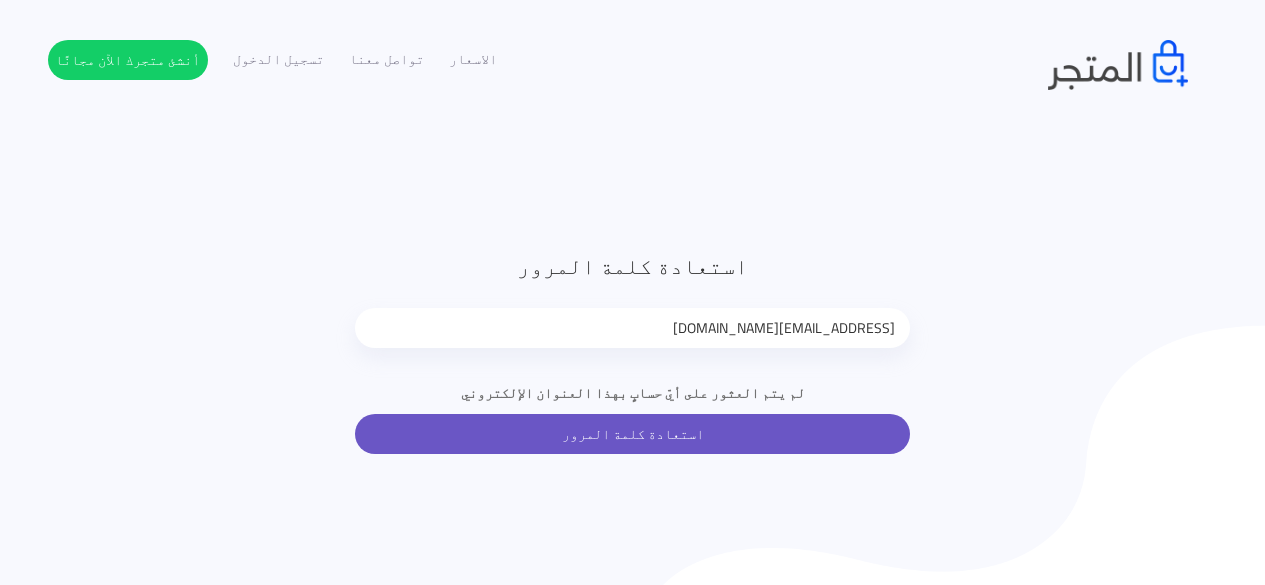scroll, scrollTop: 0, scrollLeft: 0, axis: both 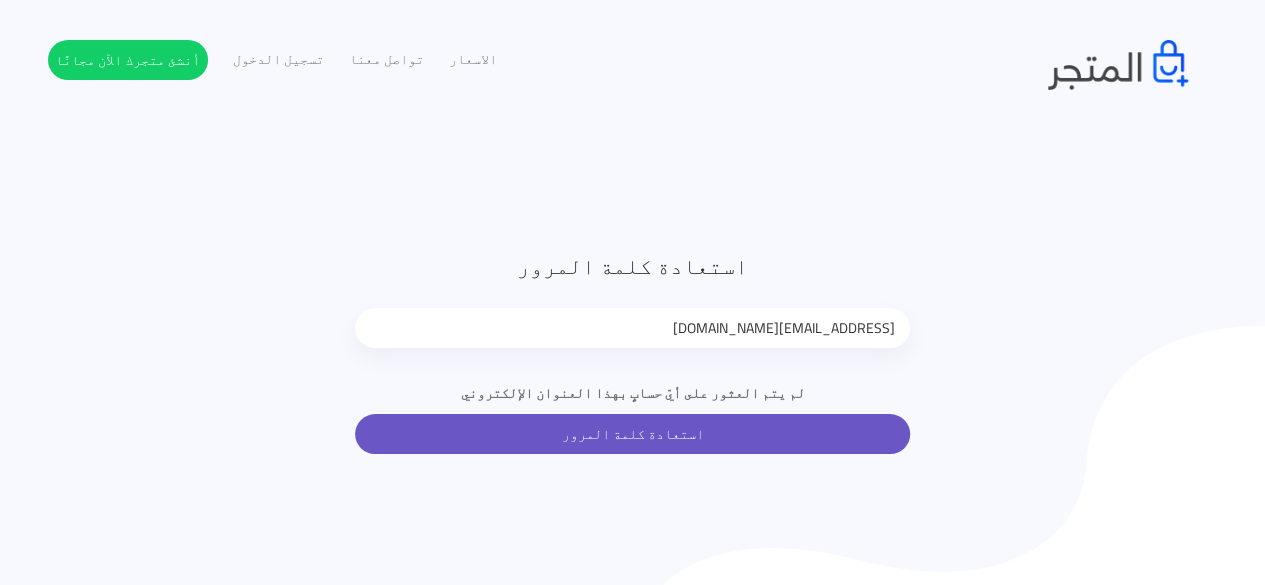 click on "استعادة كلمة المرور" at bounding box center [632, 434] 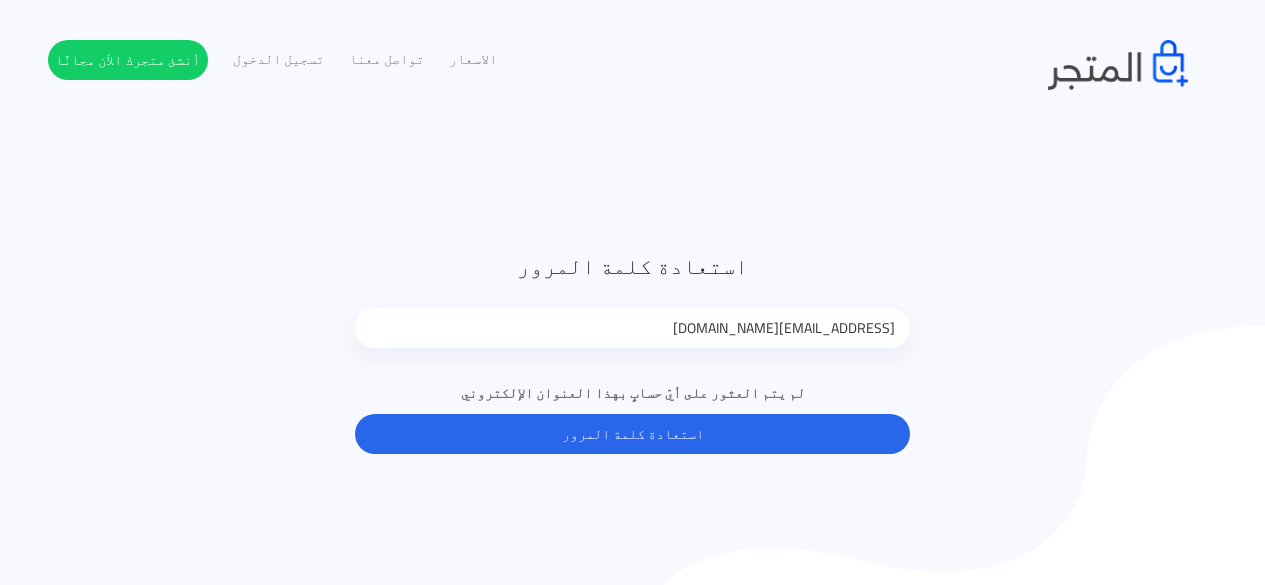 scroll, scrollTop: 0, scrollLeft: 0, axis: both 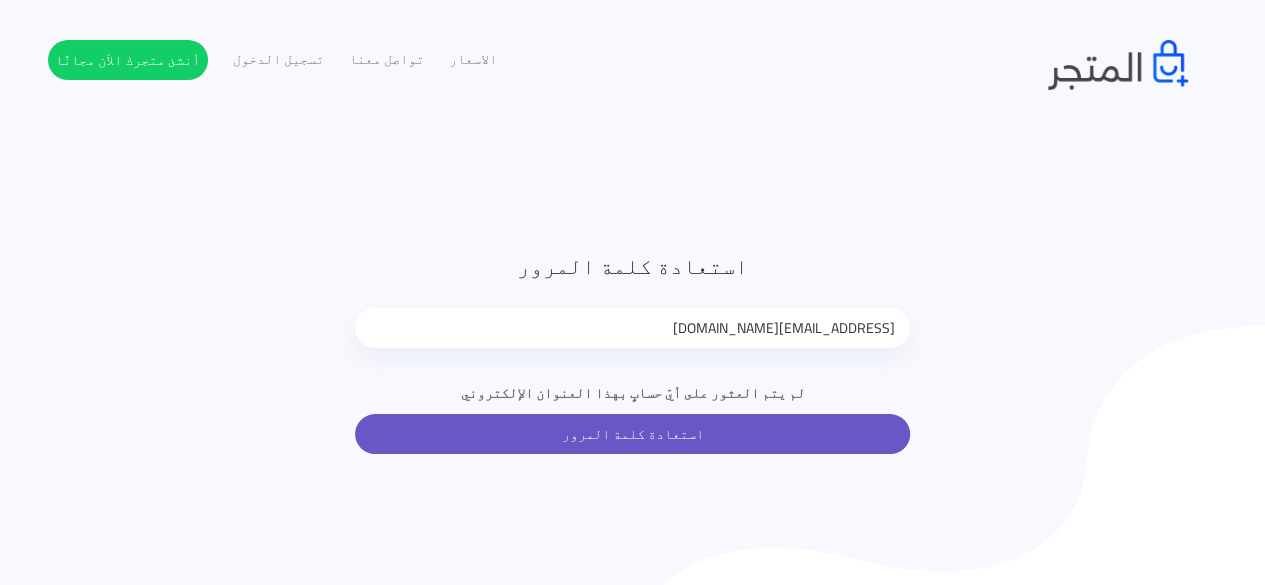 click on "استعادة كلمة المرور" at bounding box center (632, 434) 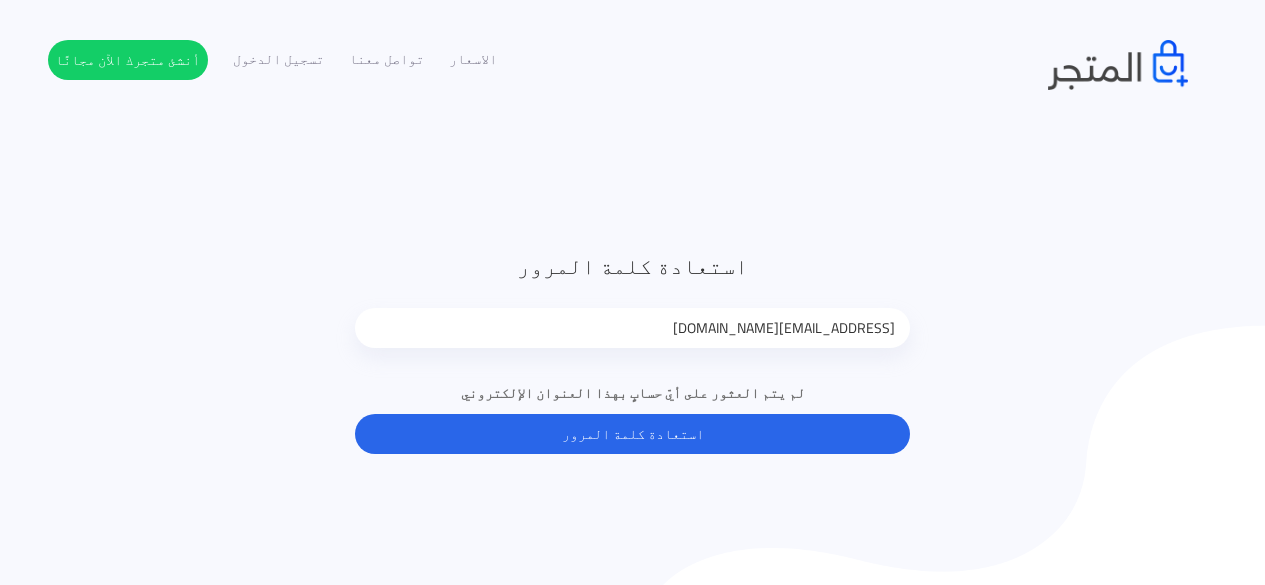 click on "استعادة كلمة المرور" at bounding box center (632, 434) 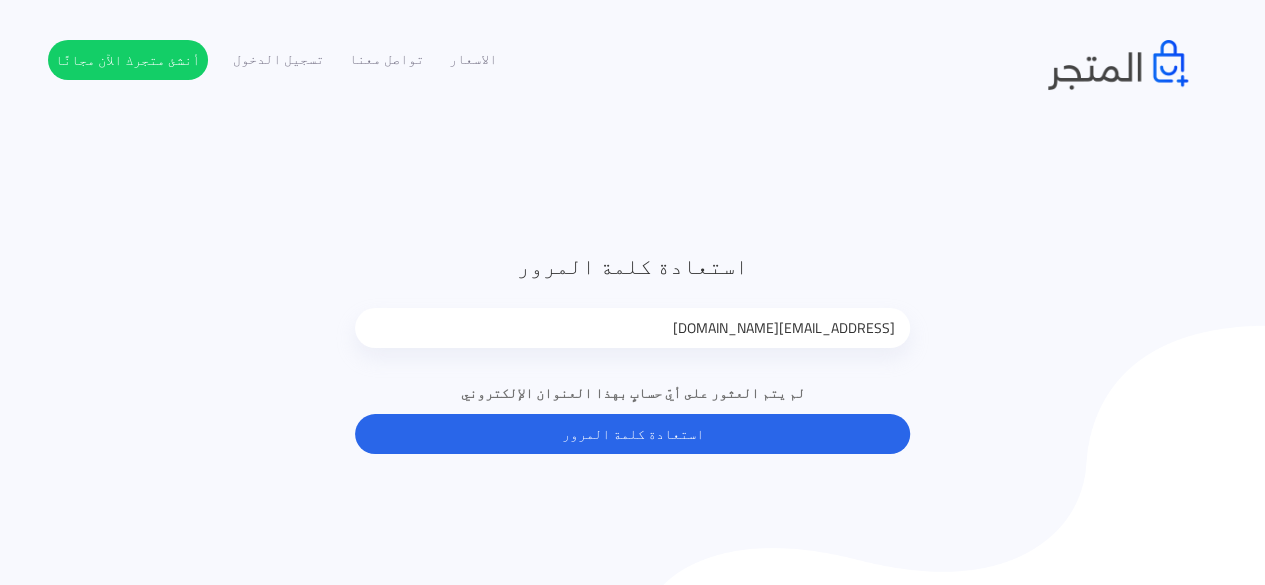 click on "استعادة كلمة المرور" at bounding box center (632, 434) 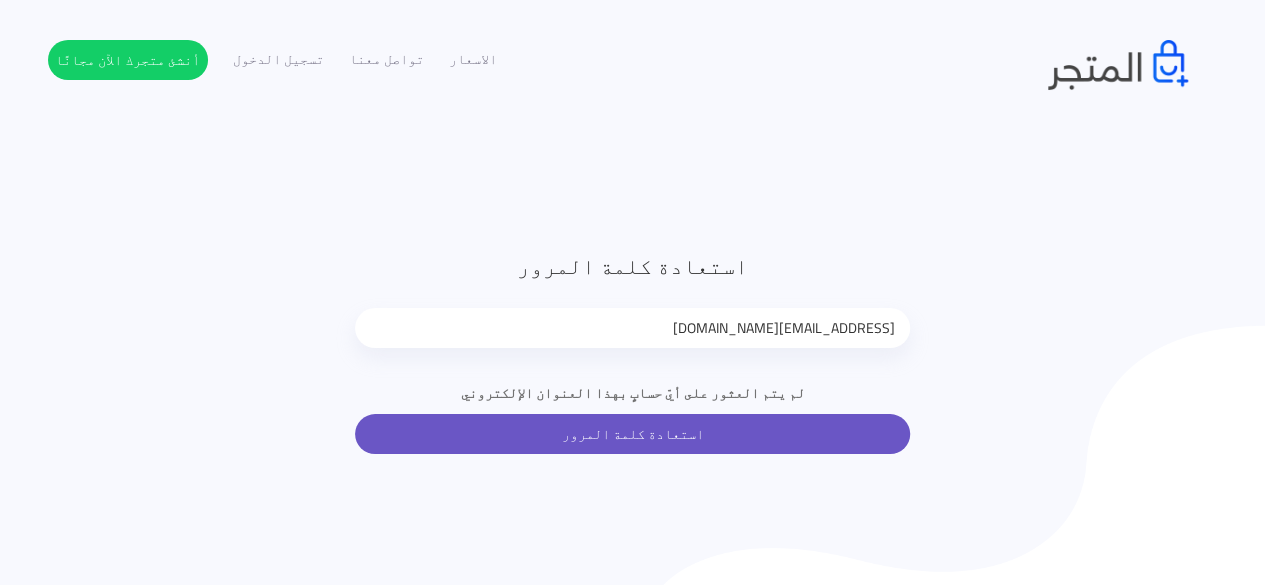 click on "استعادة كلمة المرور" at bounding box center [632, 434] 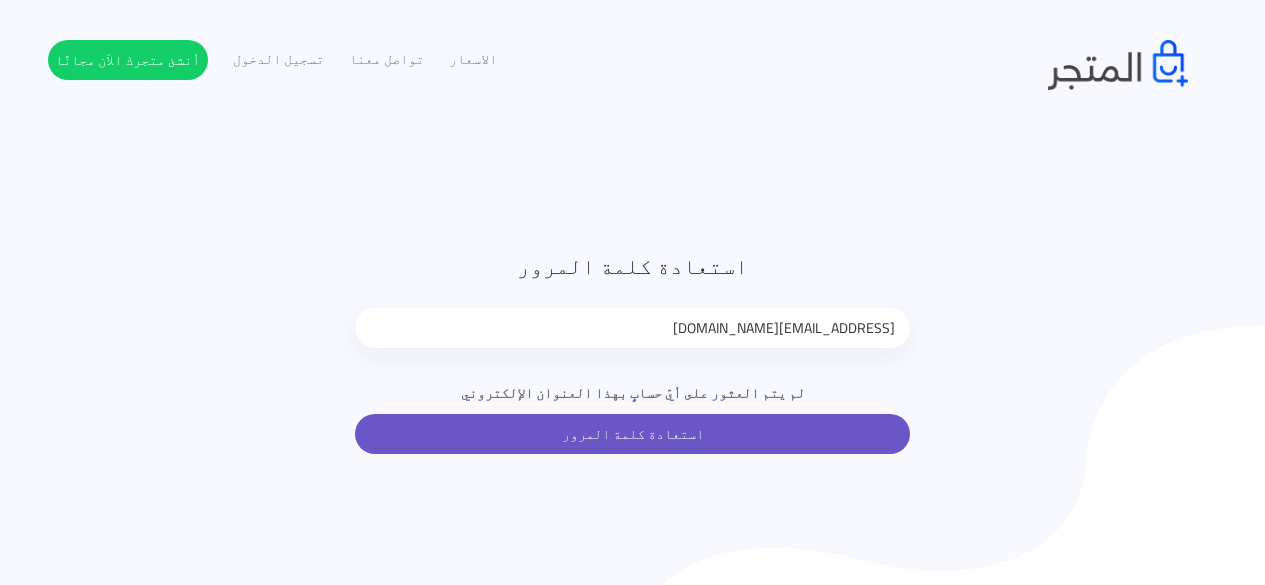 scroll, scrollTop: 0, scrollLeft: 0, axis: both 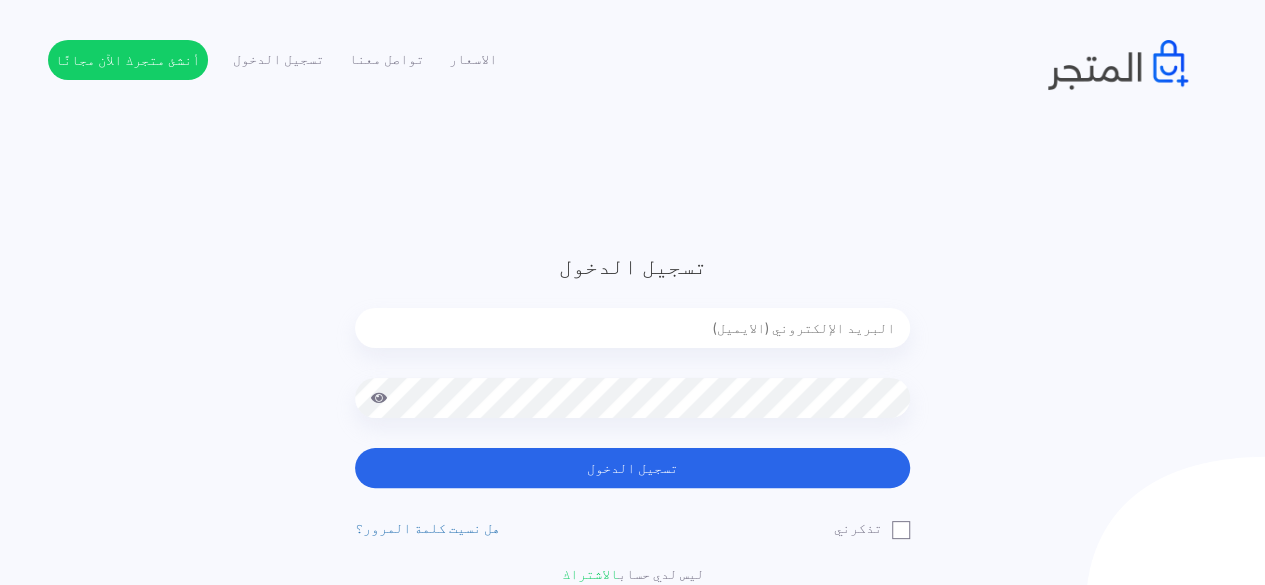 paste on "[EMAIL_ADDRESS][DOMAIN_NAME]" 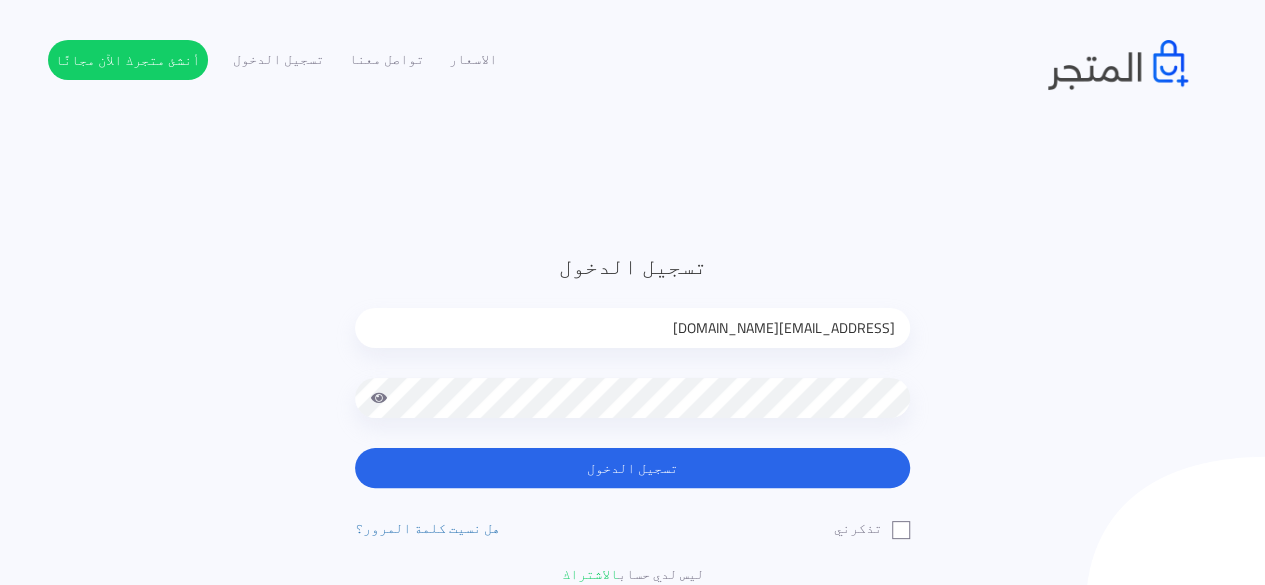 type on "[EMAIL_ADDRESS][DOMAIN_NAME]" 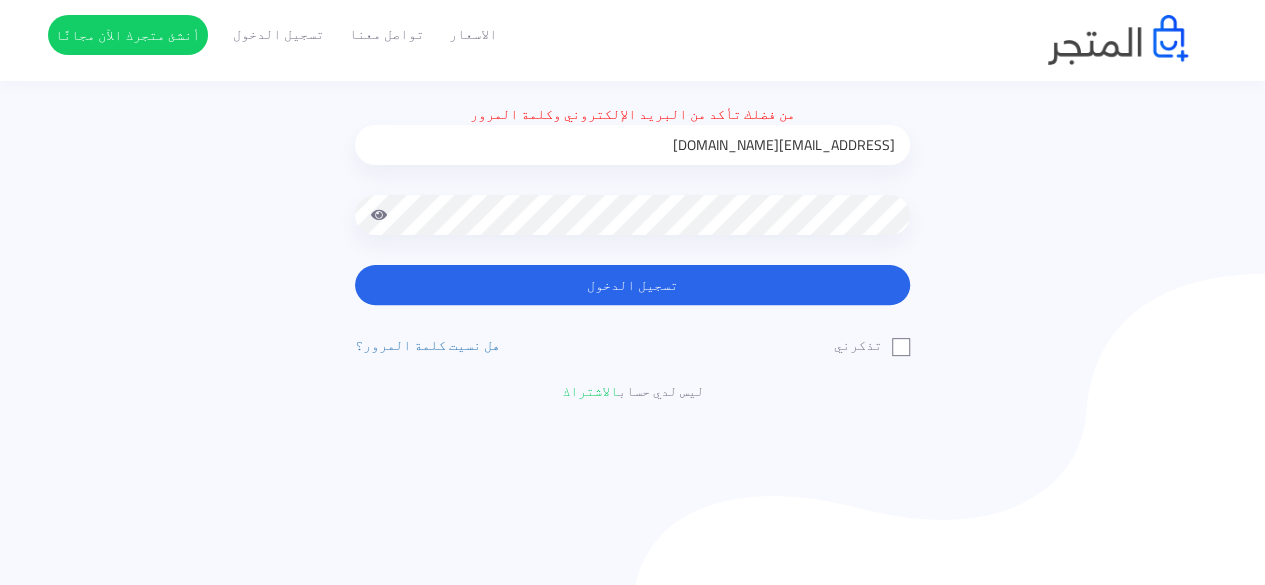 scroll, scrollTop: 200, scrollLeft: 0, axis: vertical 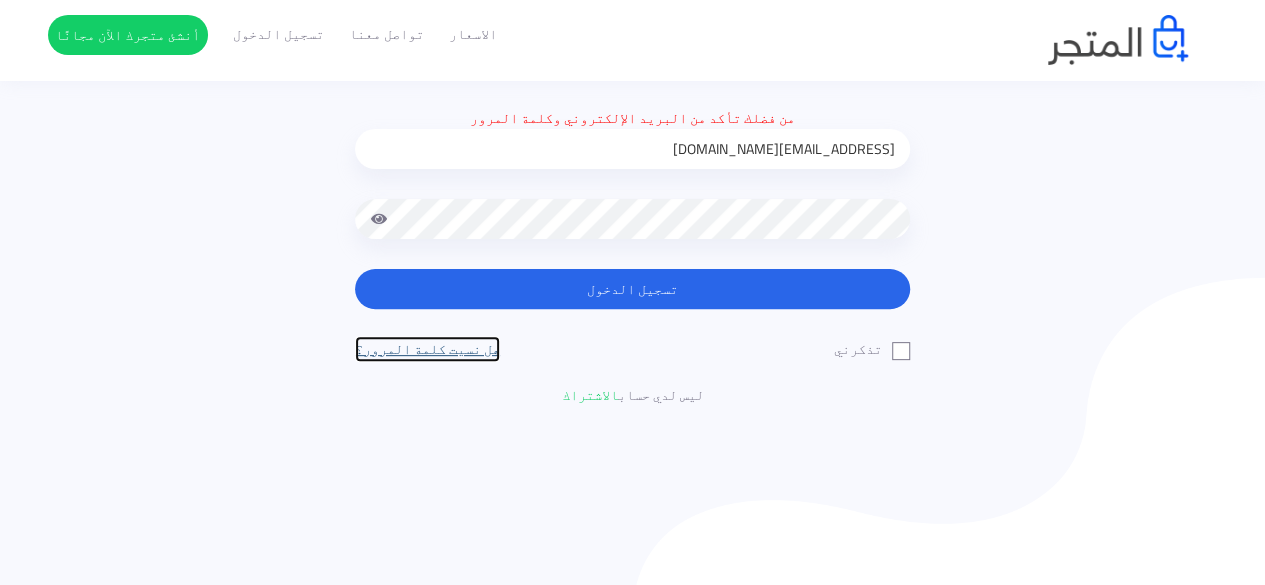click on "هل نسيت كلمة المرور؟" at bounding box center (427, 349) 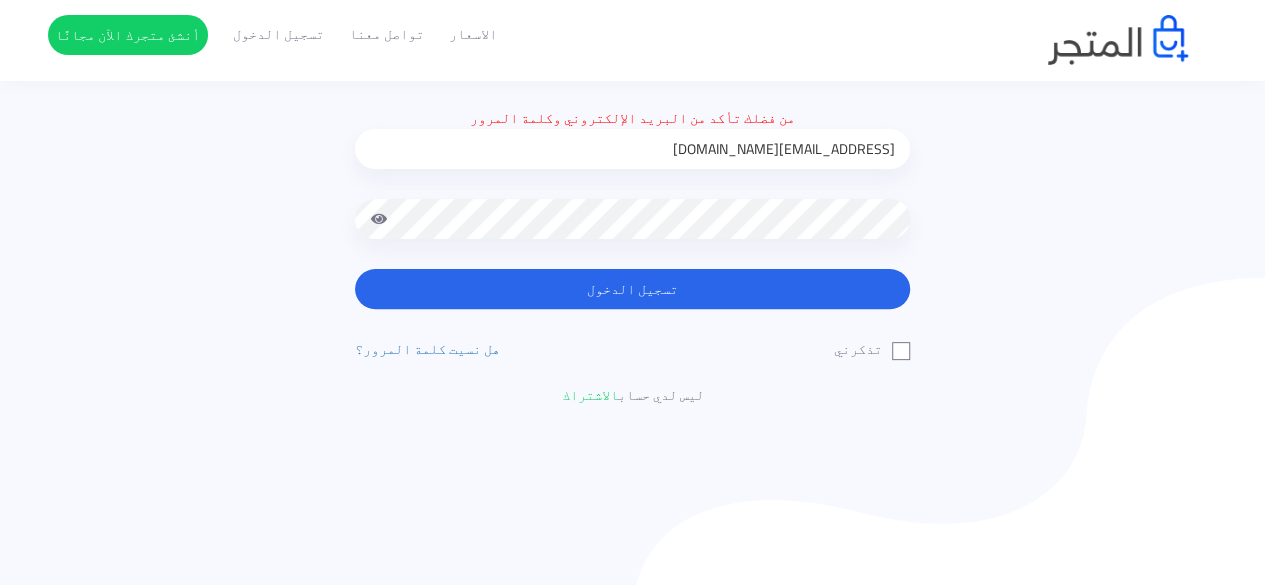 click on "تسجيل الدخول
من فضلك تأكد من البريد الإلكتروني وكلمة المرور
[EMAIL_ADDRESS][DOMAIN_NAME]
تسجيل الدخول" at bounding box center [632, 228] 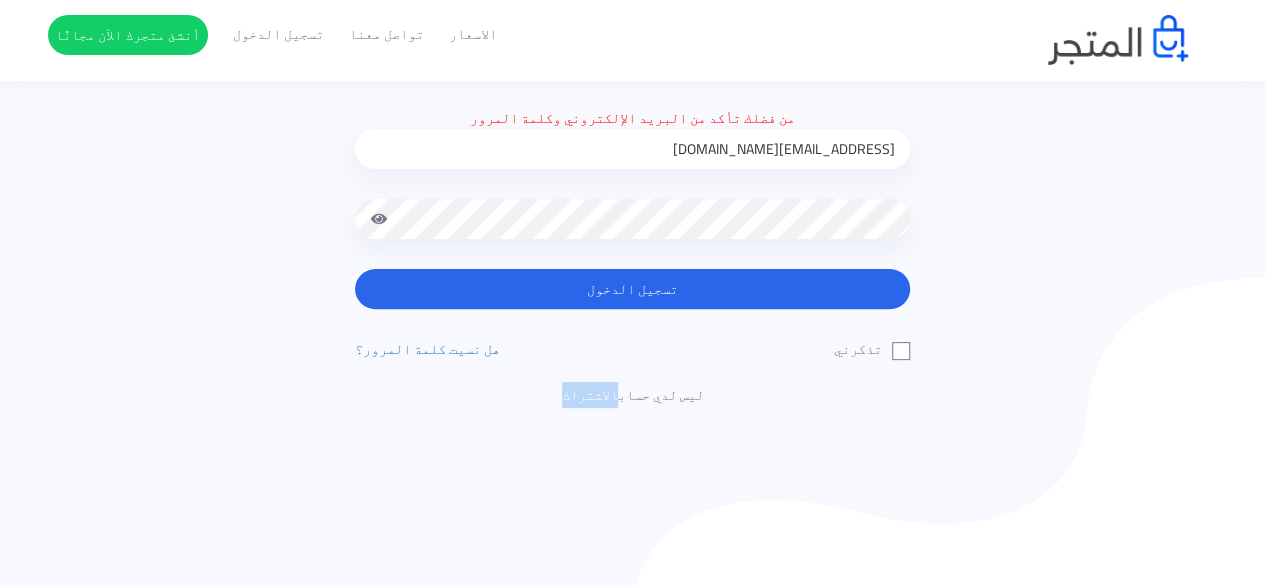 click on "تسجيل الدخول
من فضلك تأكد من البريد الإلكتروني وكلمة المرور
hamzazkriya@gmail.com
تسجيل الدخول" at bounding box center [632, 228] 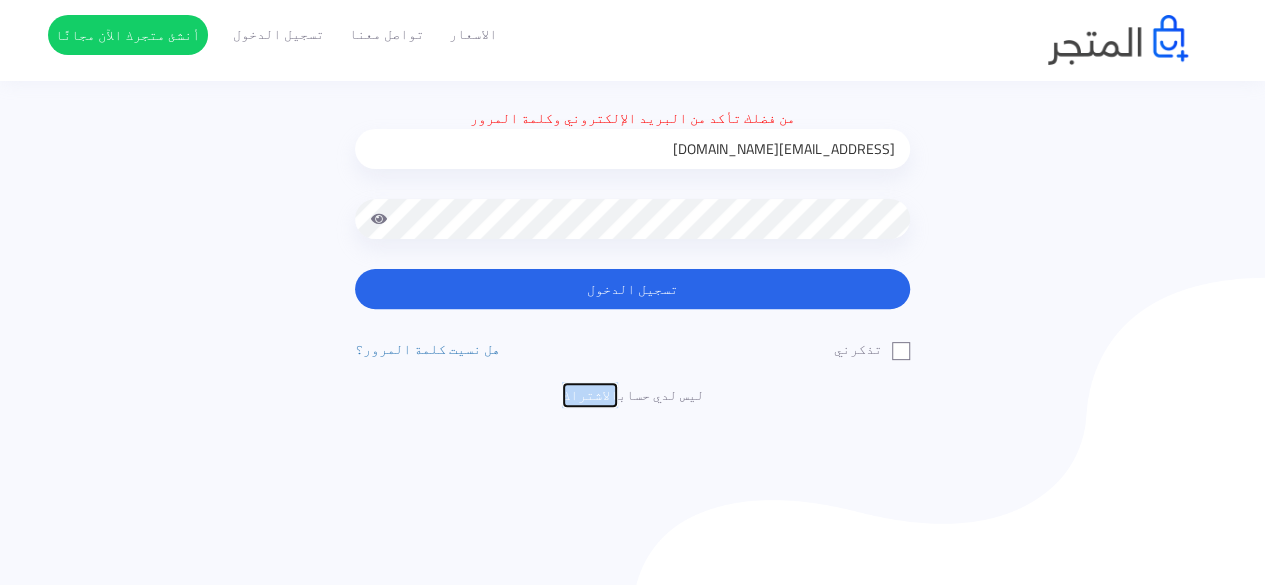 click on "الاشتراك" at bounding box center [590, 395] 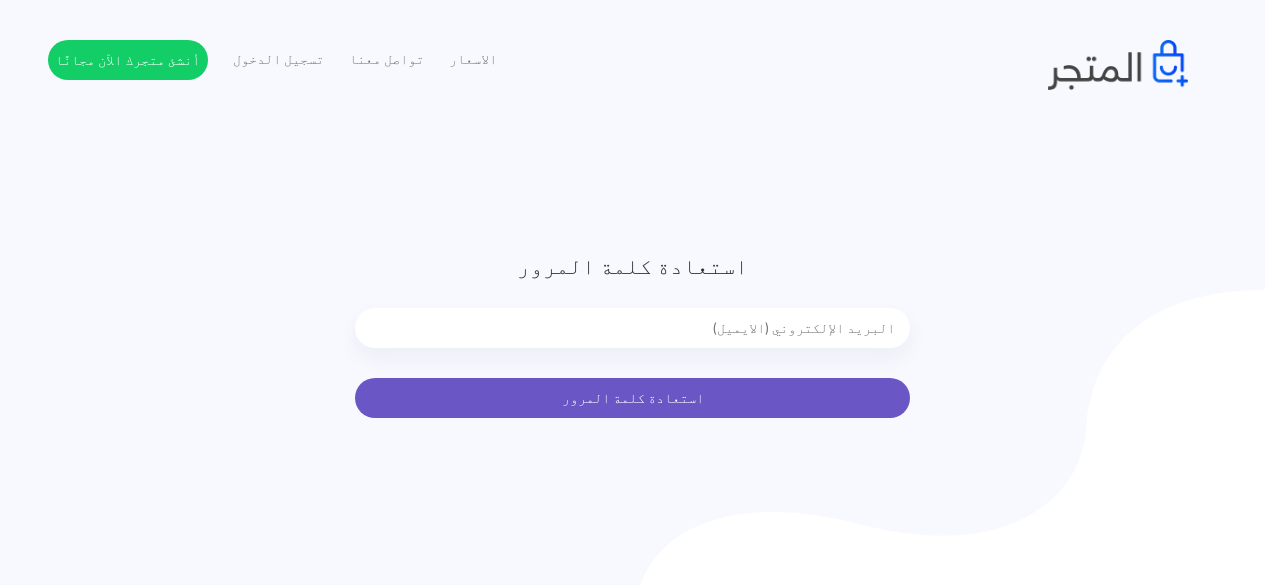 scroll, scrollTop: 0, scrollLeft: 0, axis: both 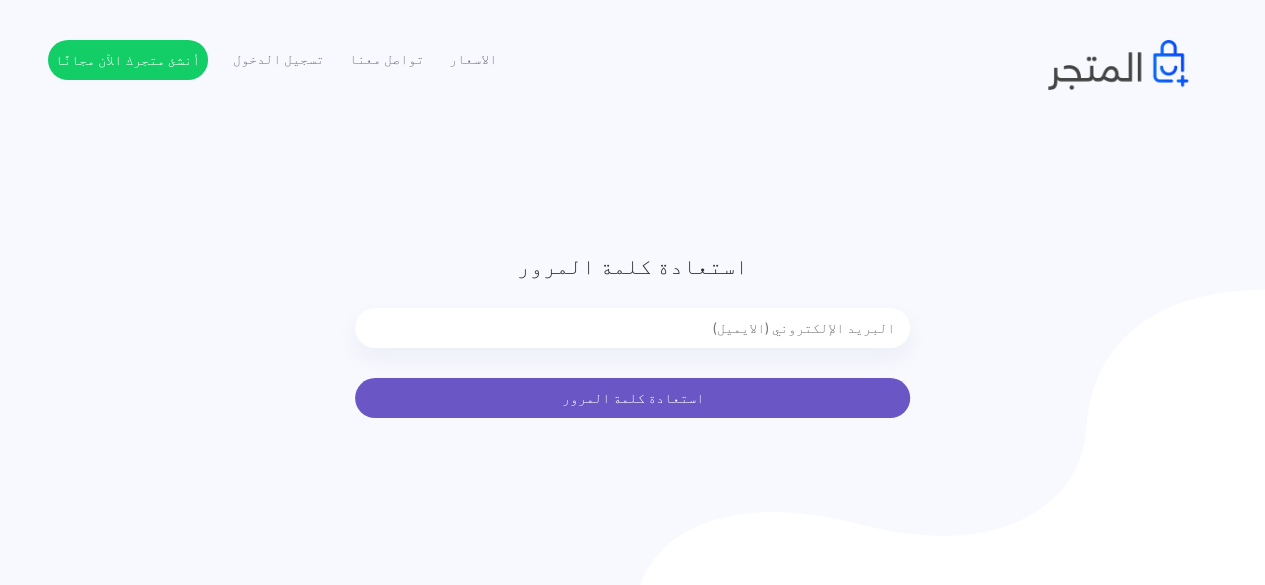 click on "استعادة كلمة المرور" at bounding box center [632, 398] 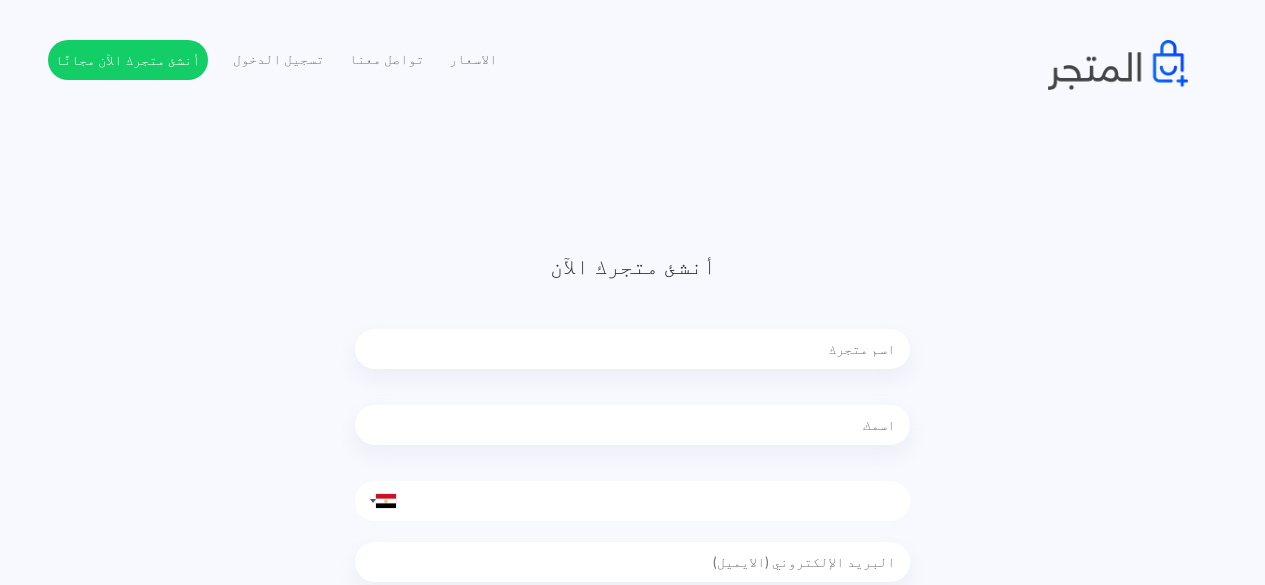 scroll, scrollTop: 0, scrollLeft: 0, axis: both 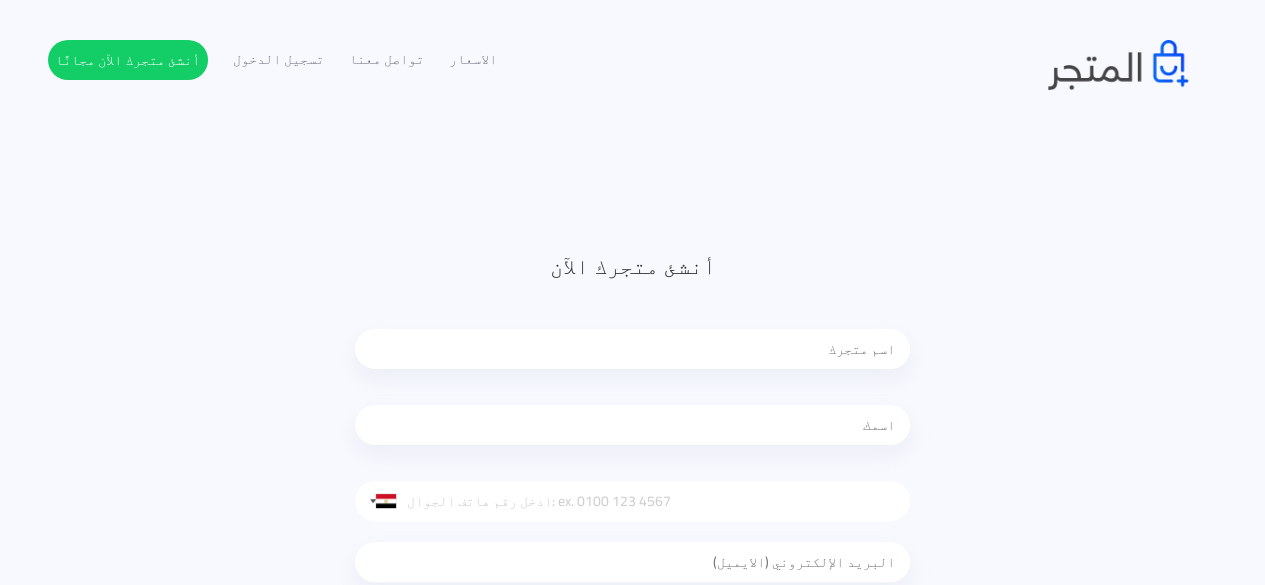 click at bounding box center (632, 349) 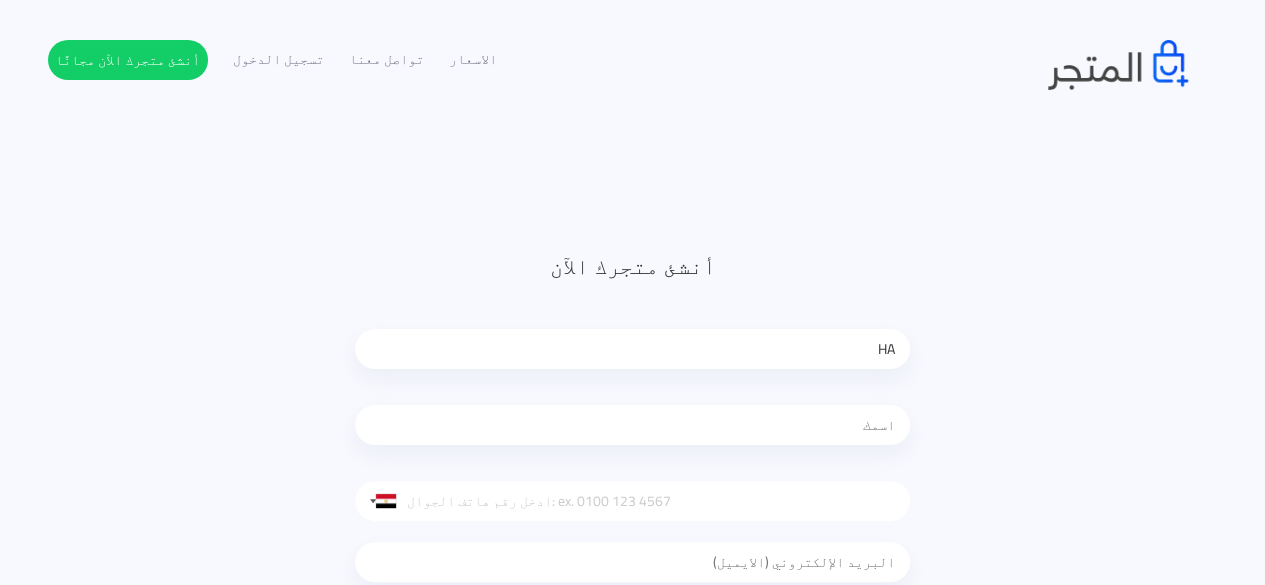 type on "H" 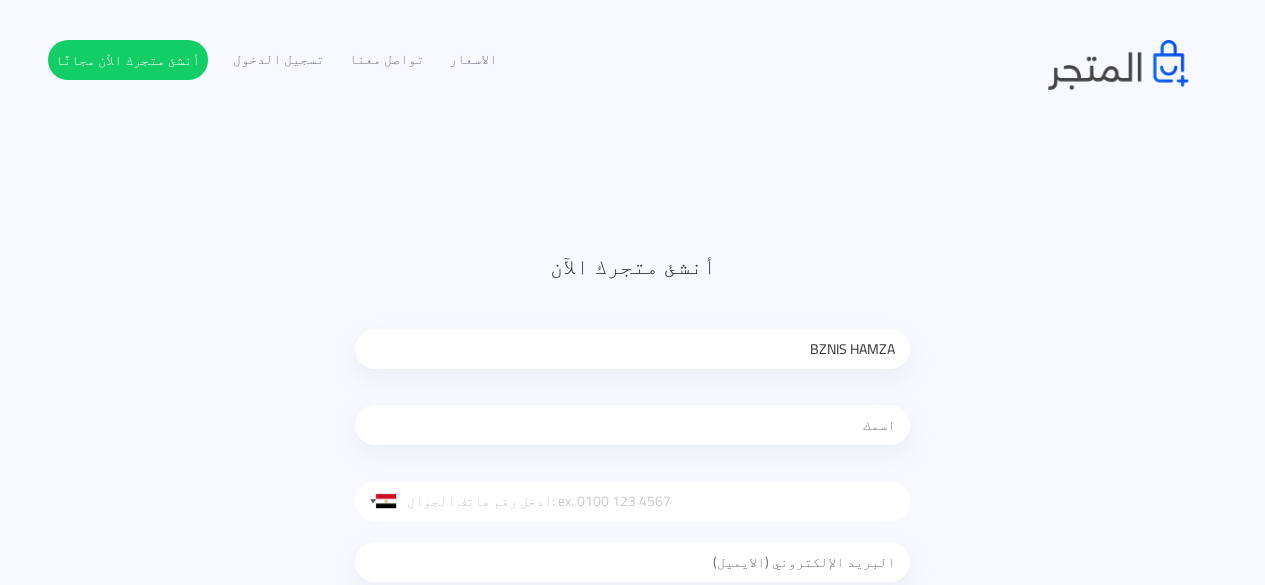 type on "BZNIS HAMZA" 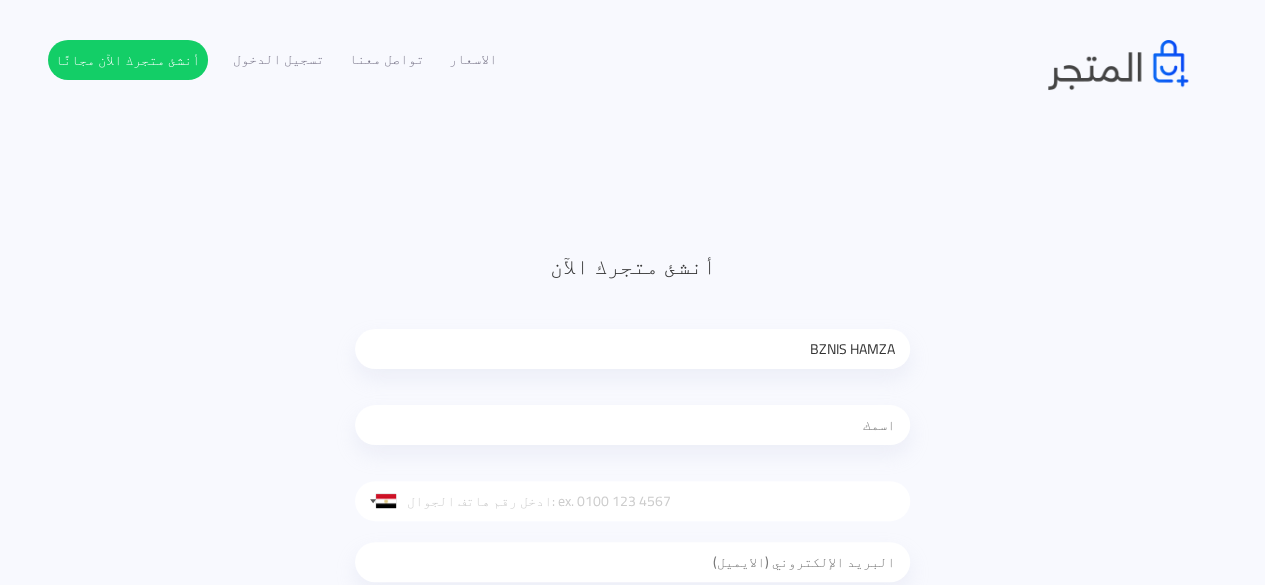 click on "انشيء المتجر" at bounding box center (632, 723) 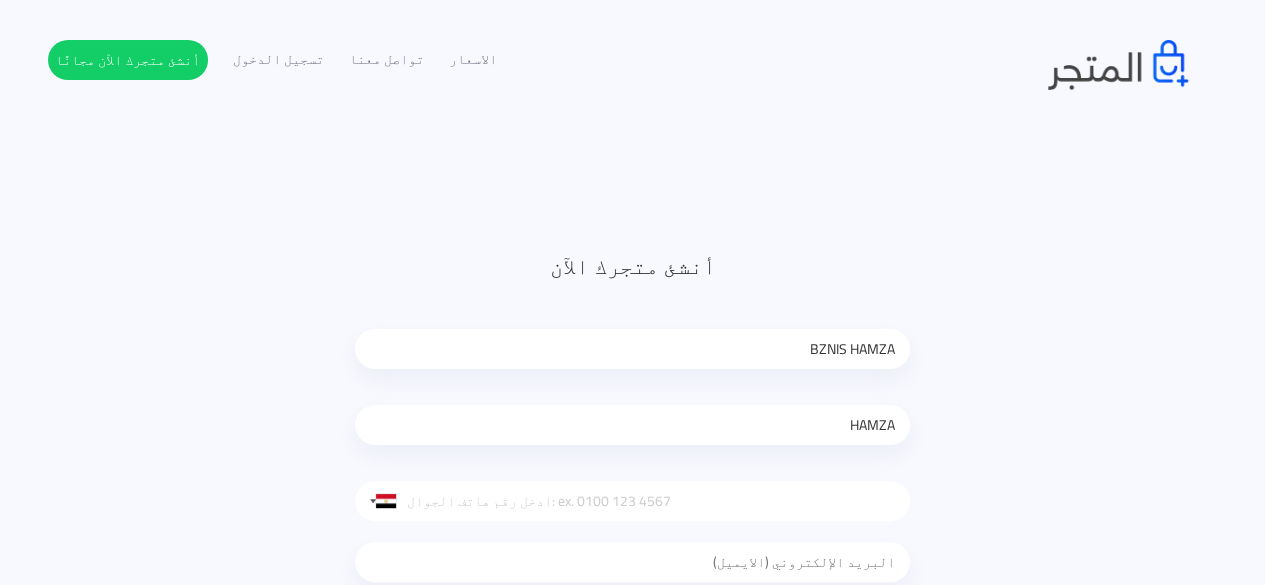 type on "HAMZA" 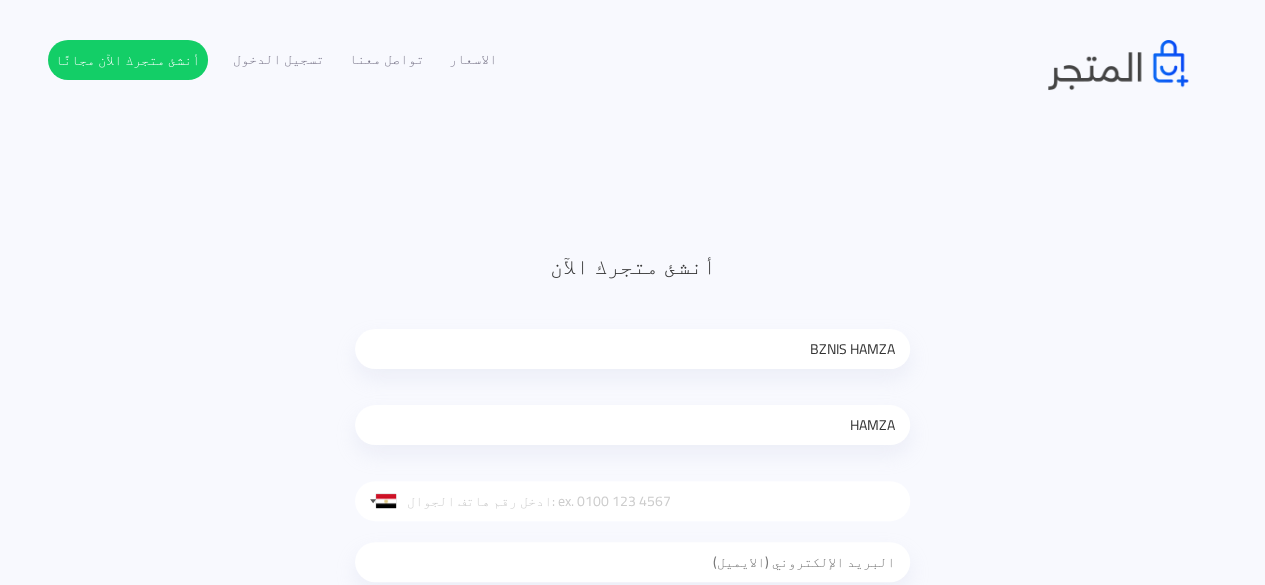 click on "انشيء المتجر" at bounding box center (632, 723) 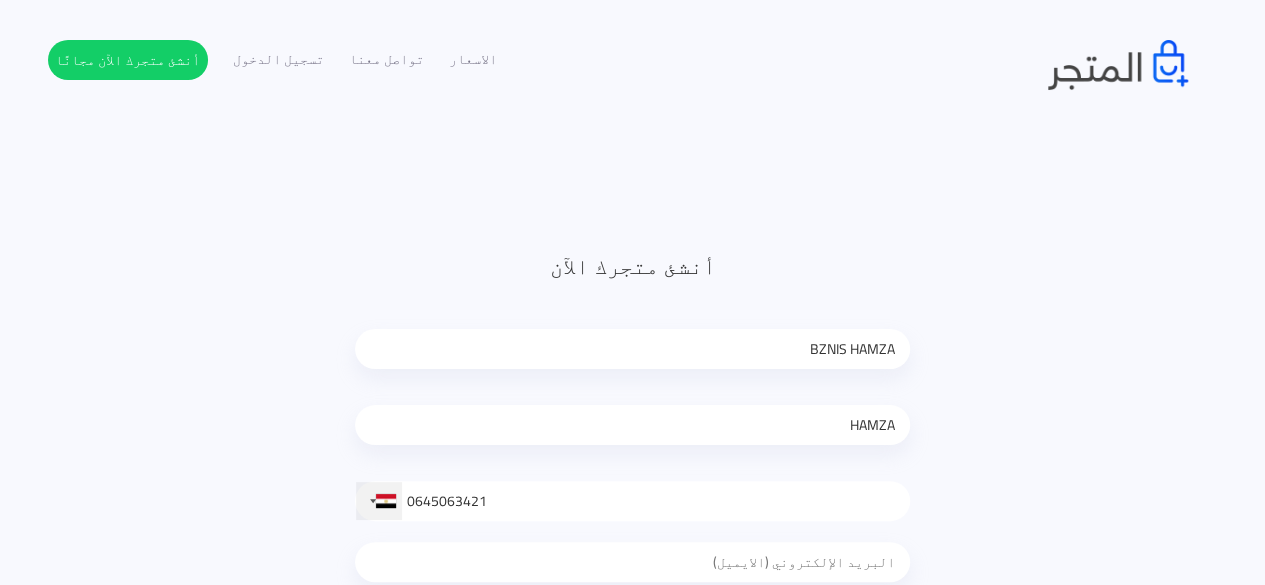 type on "0645063421" 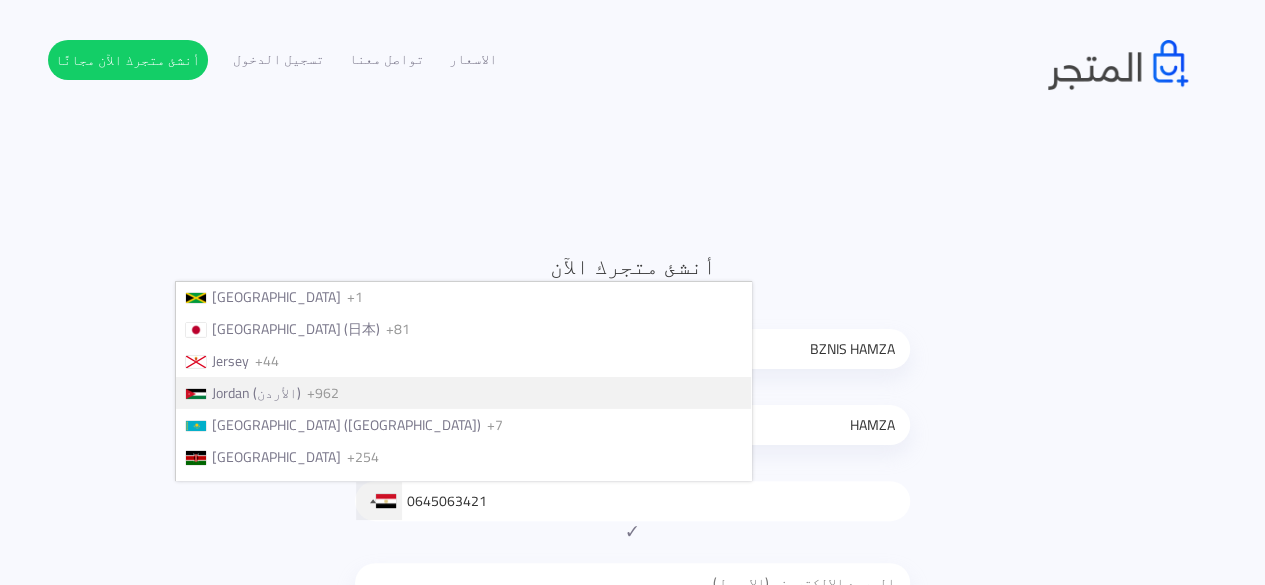 scroll, scrollTop: 3300, scrollLeft: 0, axis: vertical 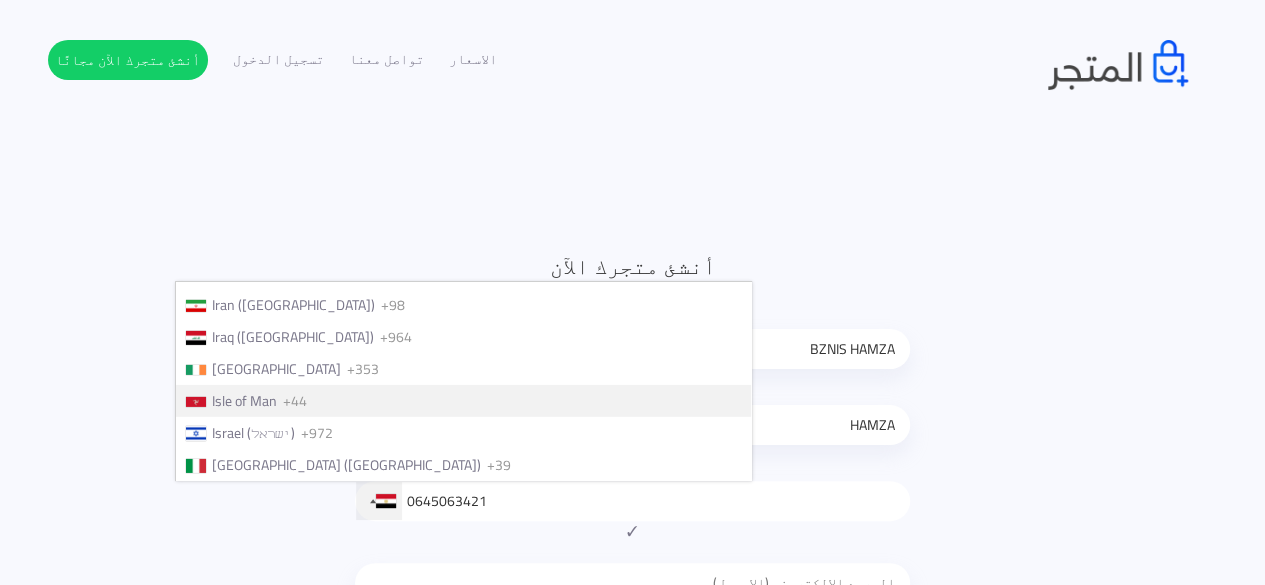 click on "Isle of Man" at bounding box center (244, 401) 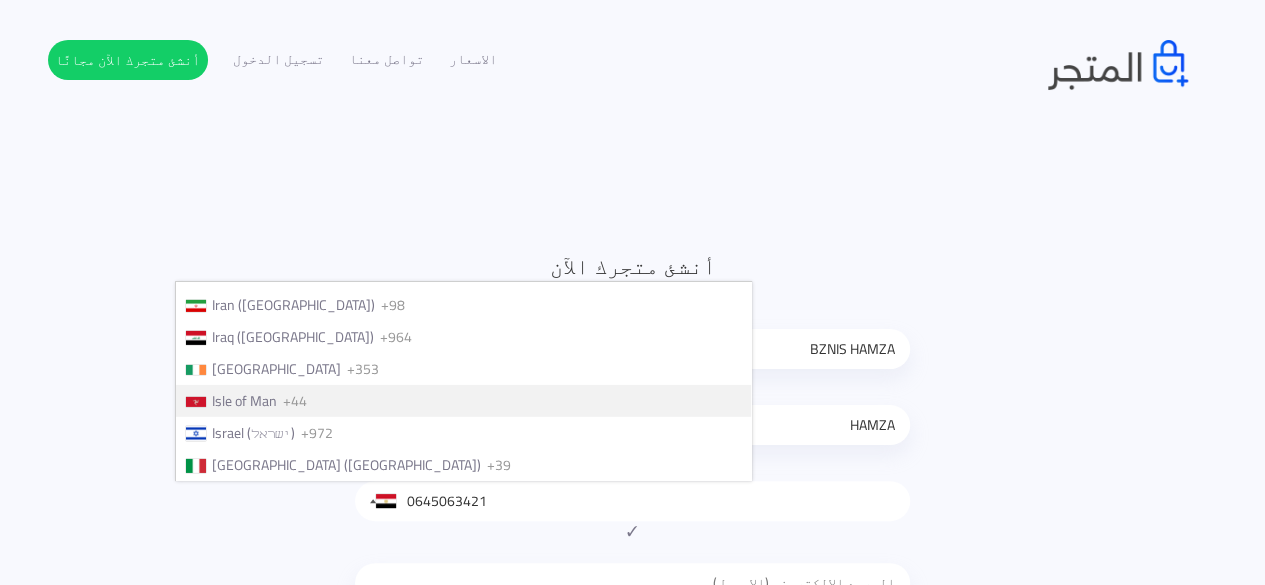 click on "HAMZA" at bounding box center [632, 425] 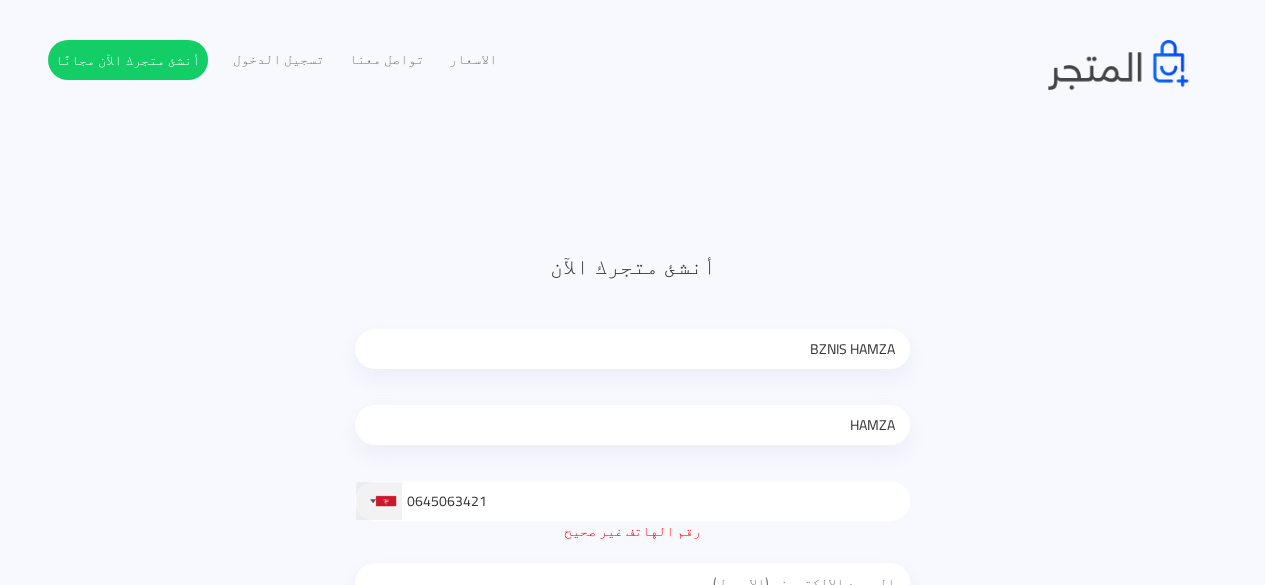 click at bounding box center [379, 501] 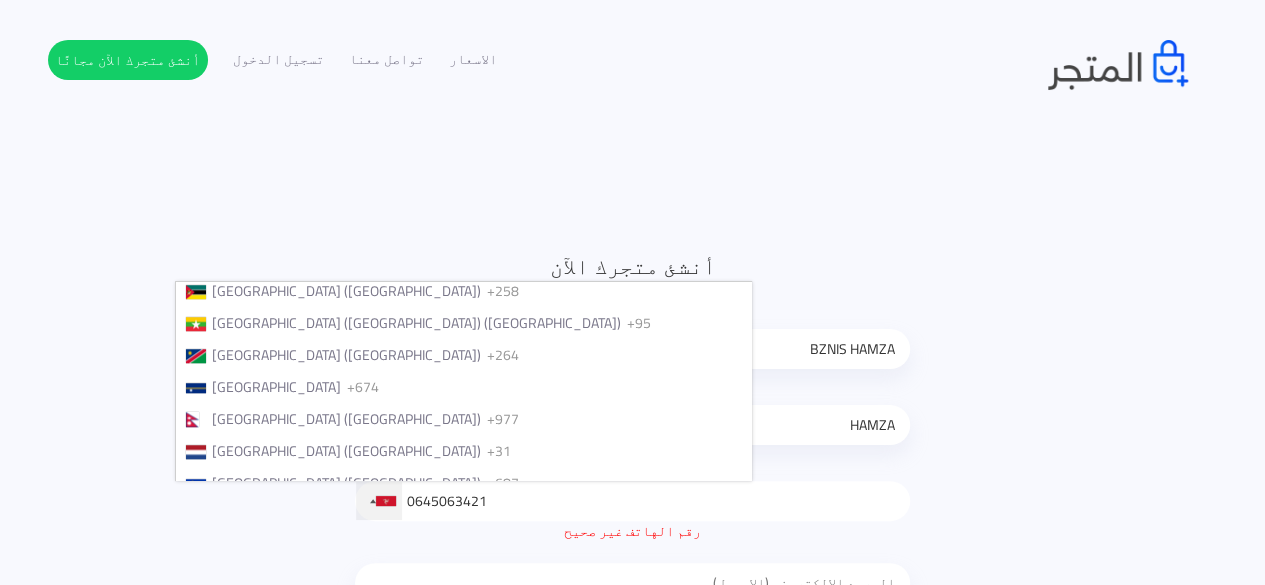 scroll, scrollTop: 4800, scrollLeft: 0, axis: vertical 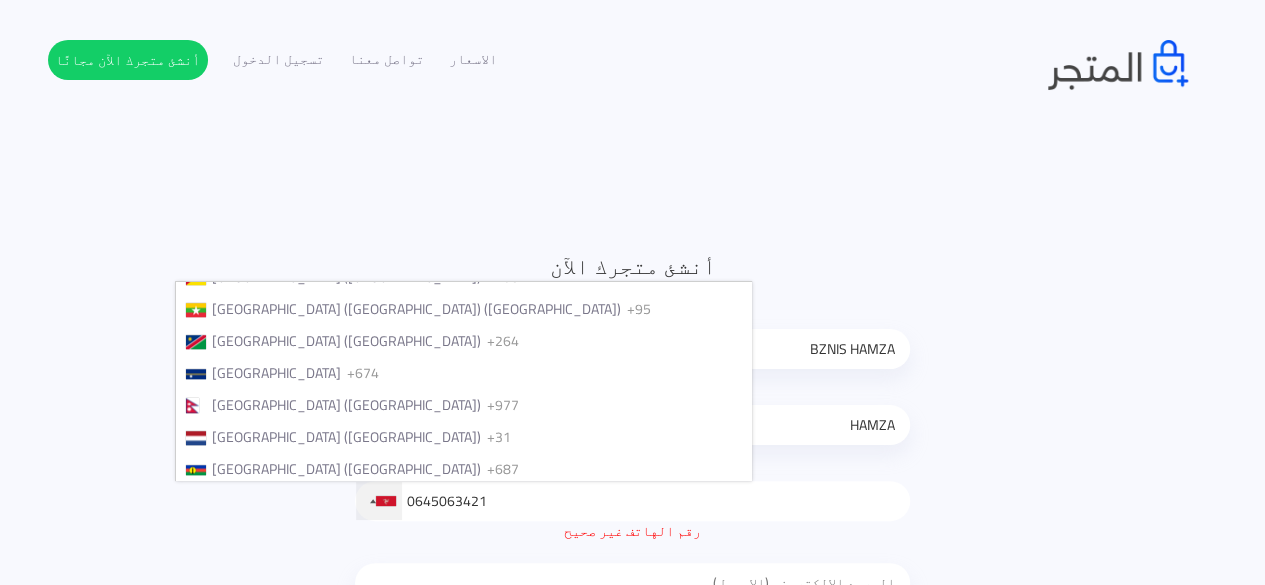 click on "Morocco (‫المغرب‬‎)" at bounding box center [266, 245] 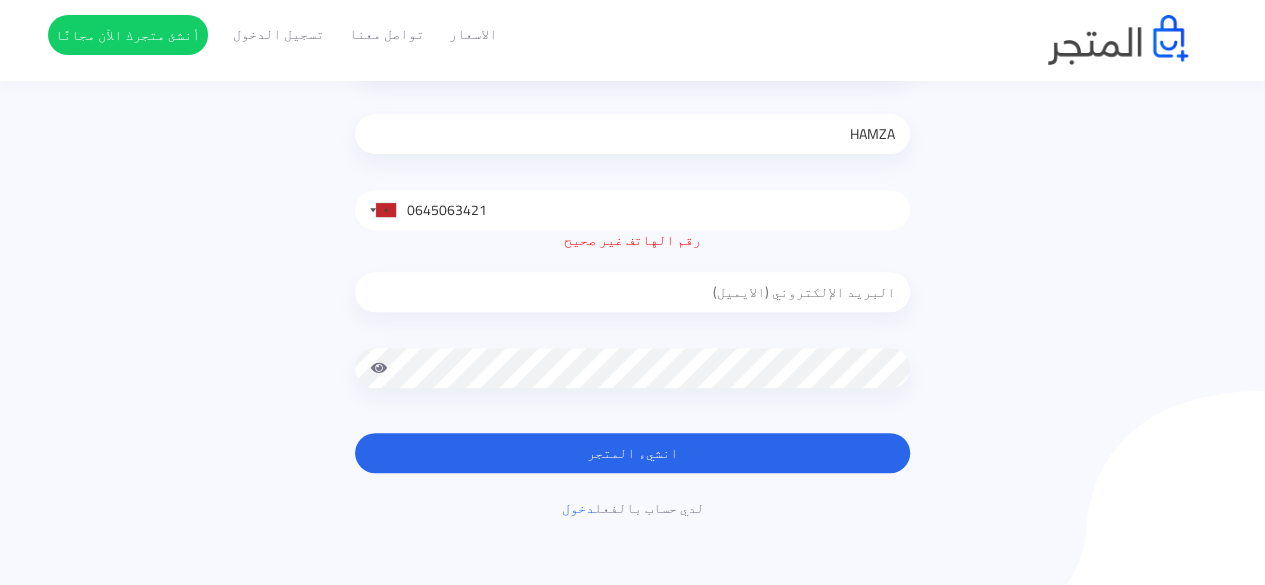 scroll, scrollTop: 300, scrollLeft: 0, axis: vertical 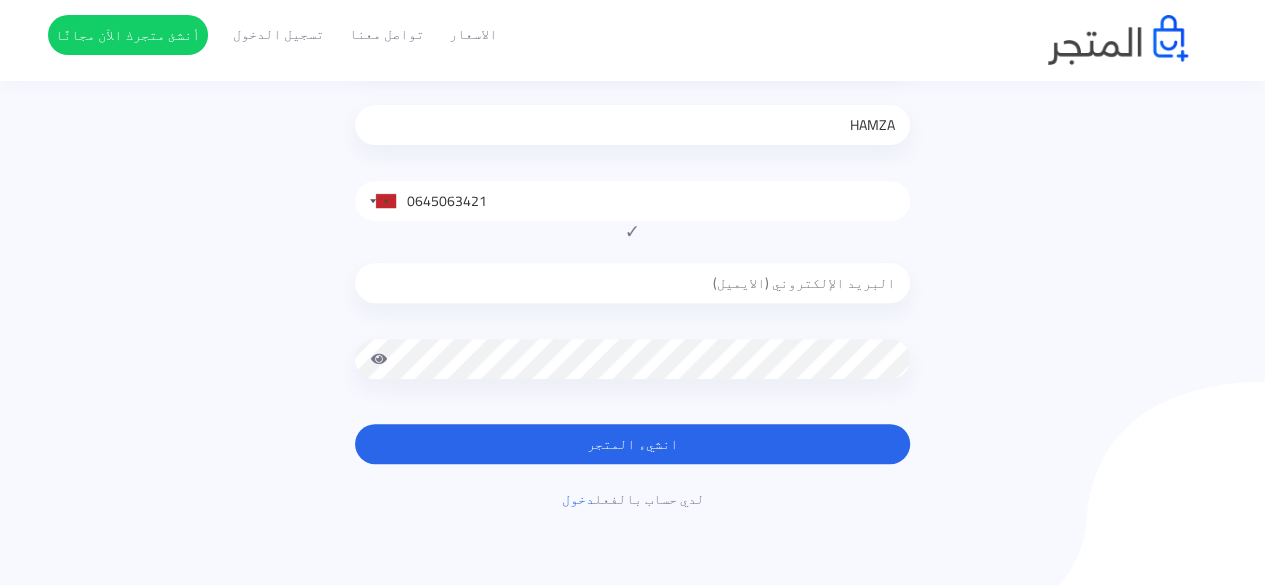 click at bounding box center [632, 283] 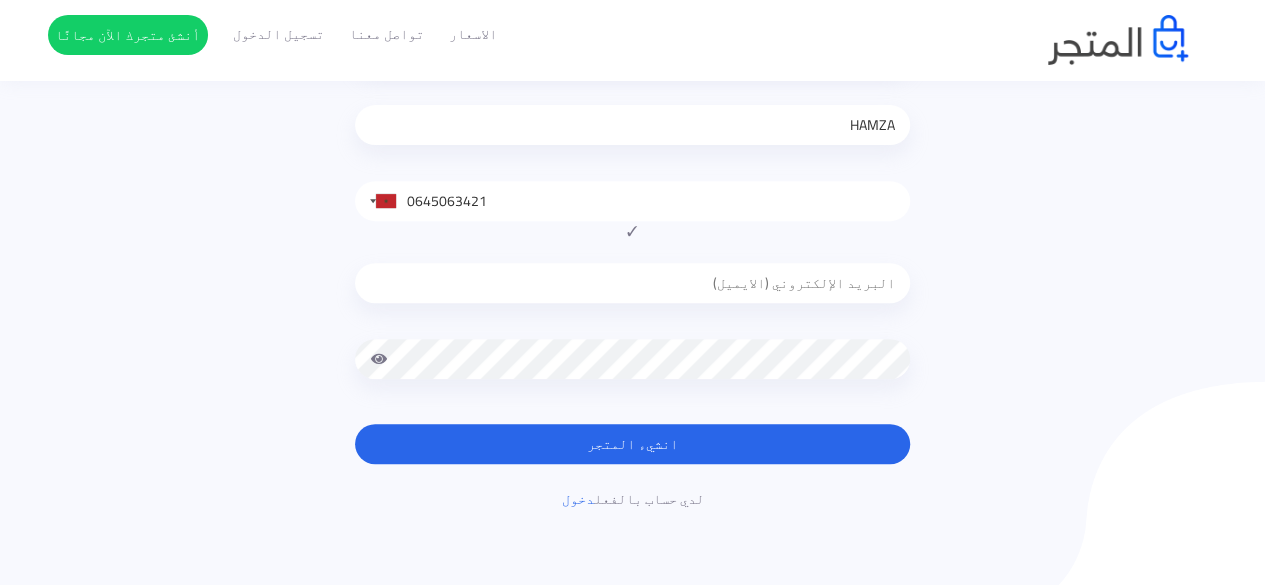 type on "hamzazkriya@gmail.com" 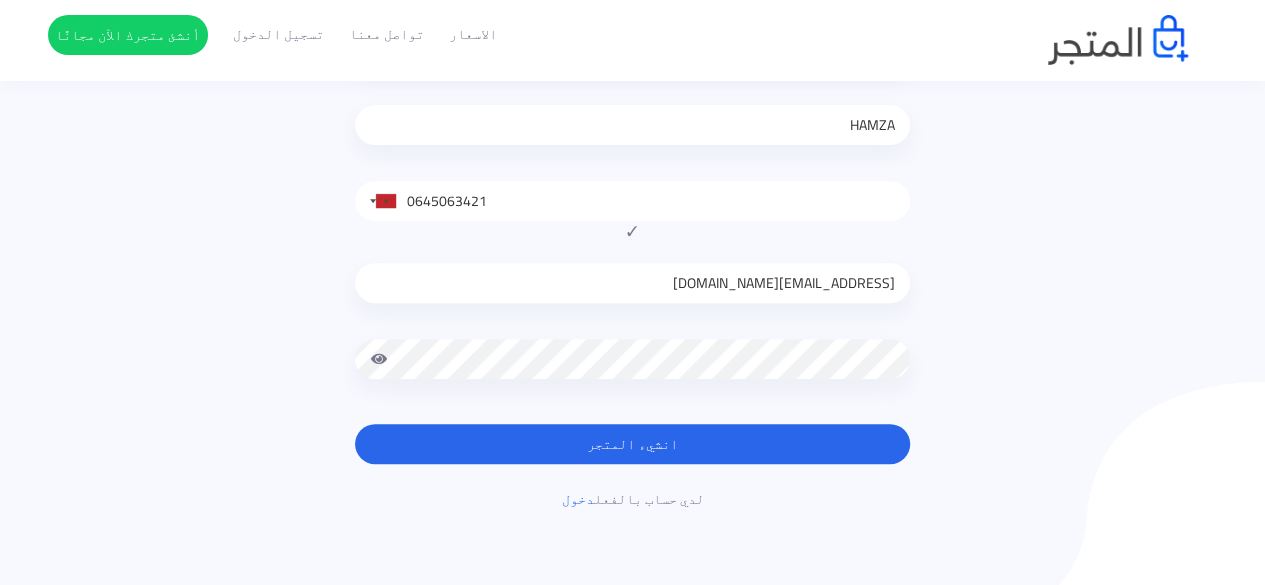 click on "انشيء المتجر" at bounding box center [632, 444] 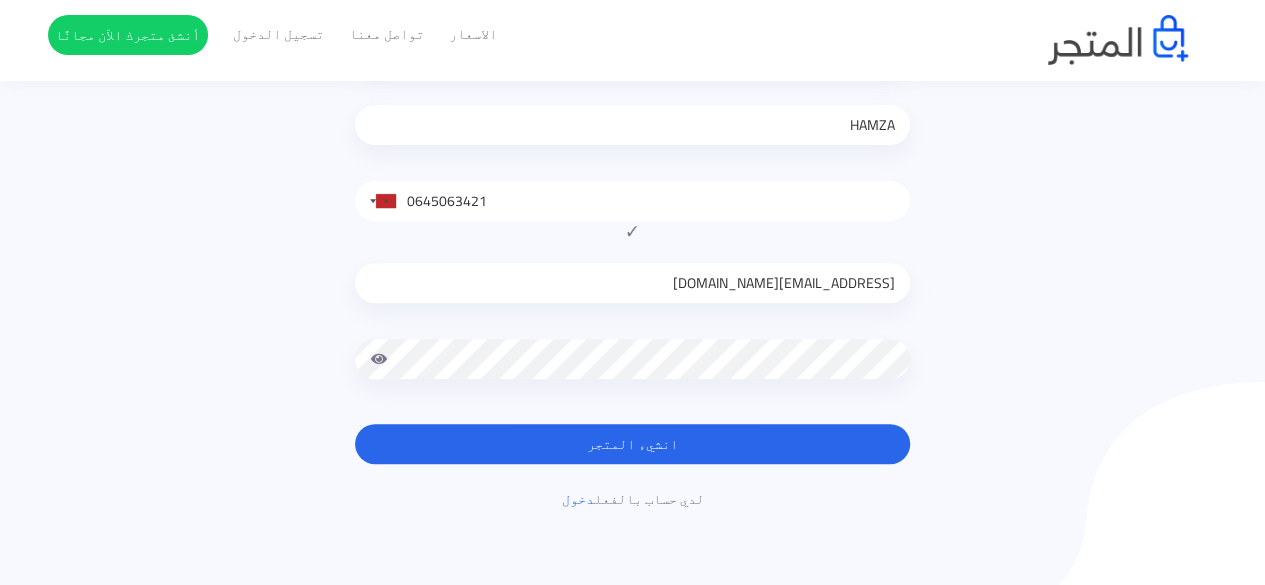 click on "انشيء المتجر" at bounding box center (632, 444) 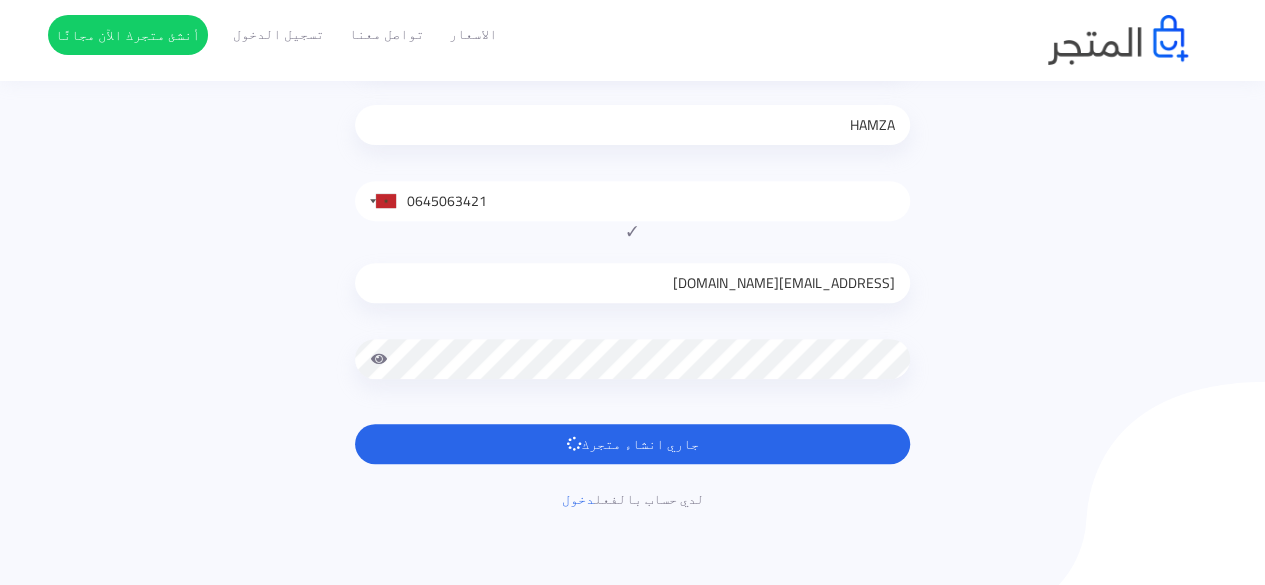 click at bounding box center (379, 359) 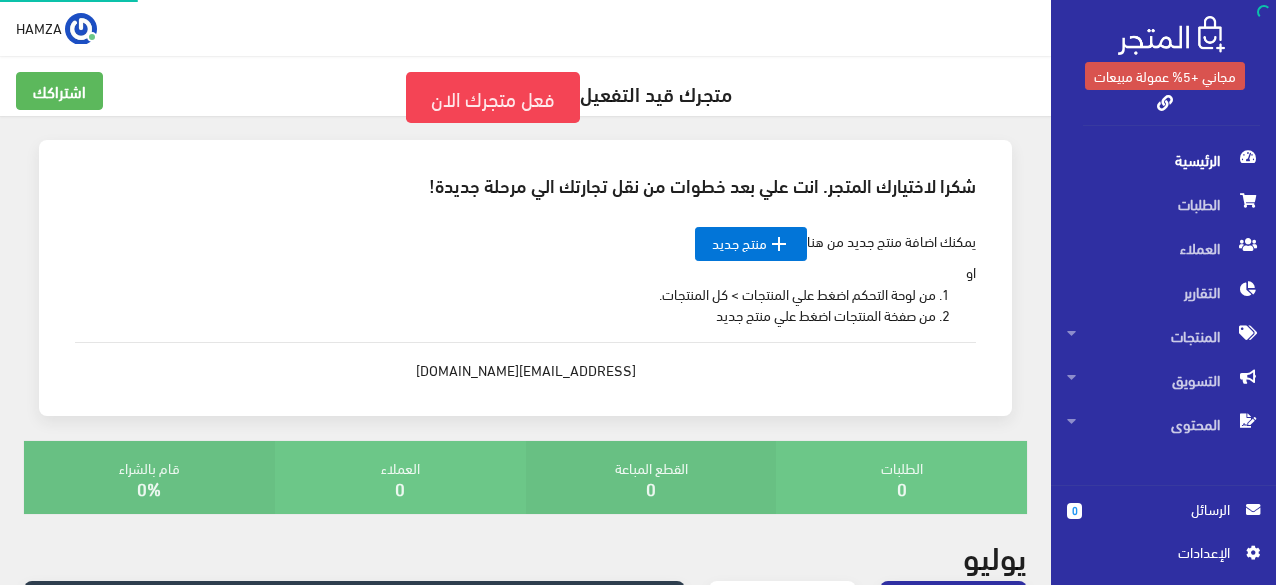 scroll, scrollTop: 0, scrollLeft: 0, axis: both 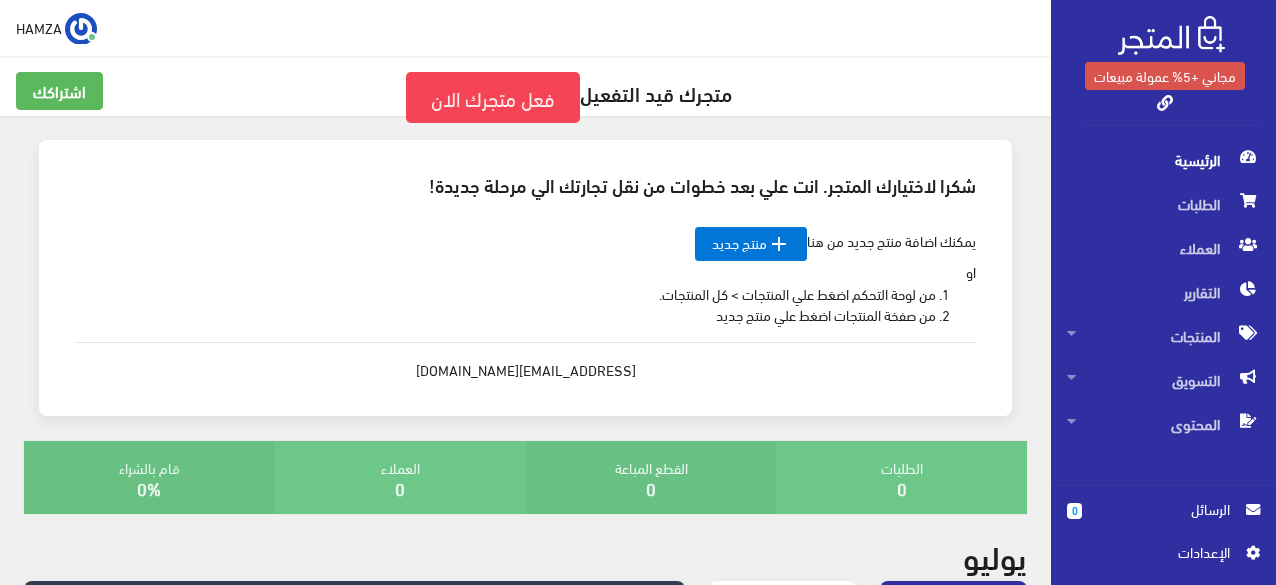 click on "[EMAIL_ADDRESS][DOMAIN_NAME]" at bounding box center [525, 370] 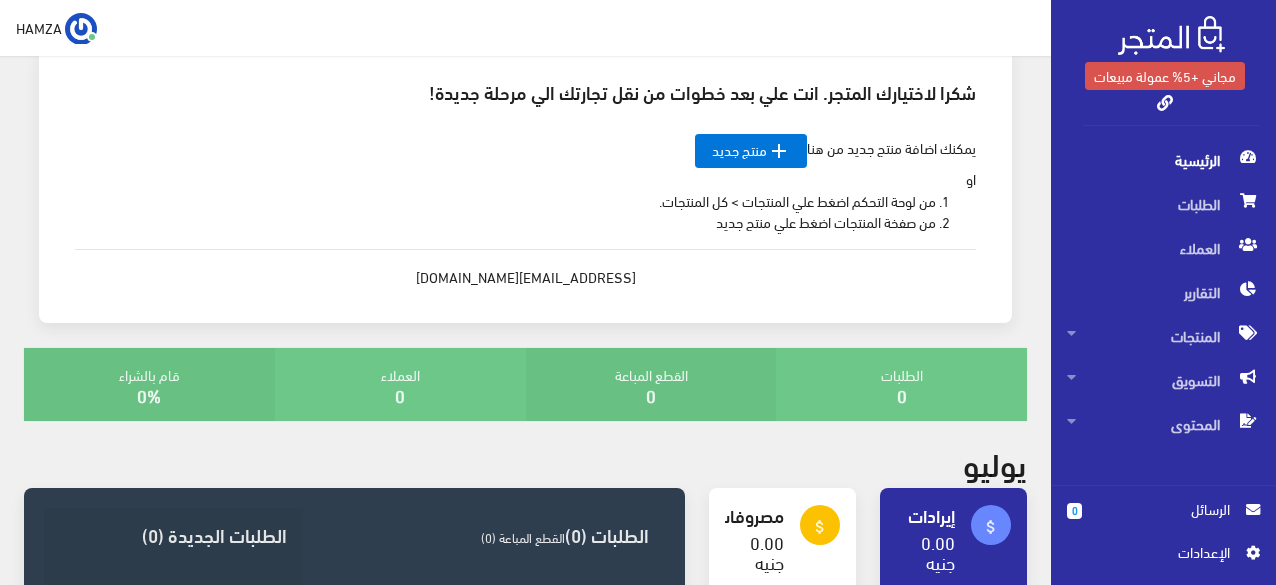 scroll, scrollTop: 0, scrollLeft: 0, axis: both 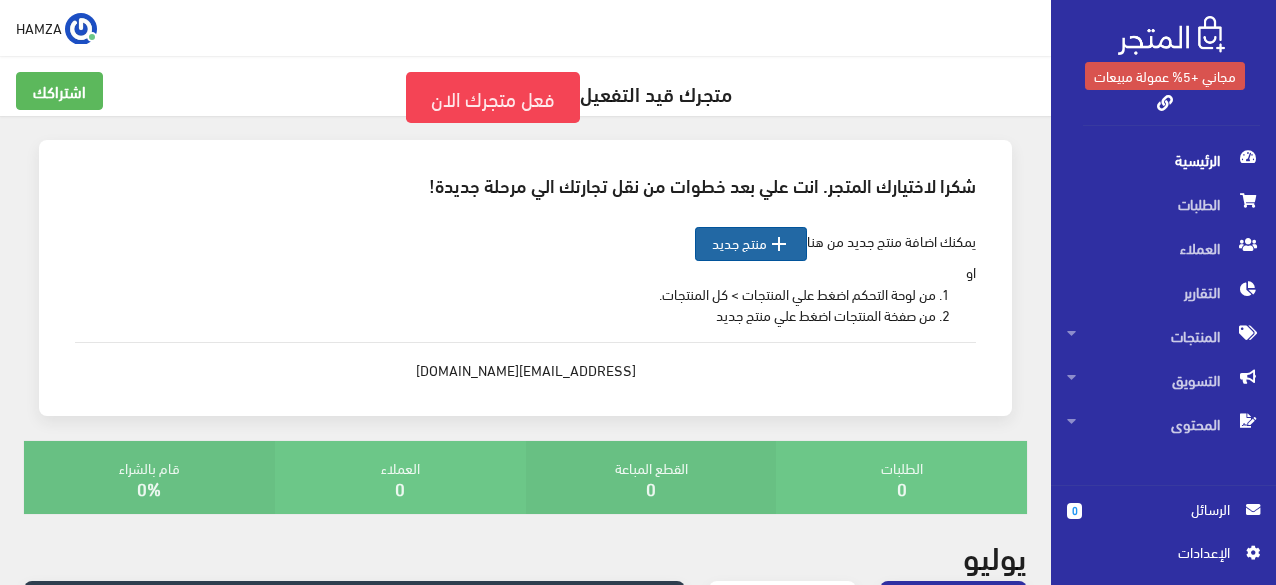 click on "  منتج جديد" at bounding box center [751, 244] 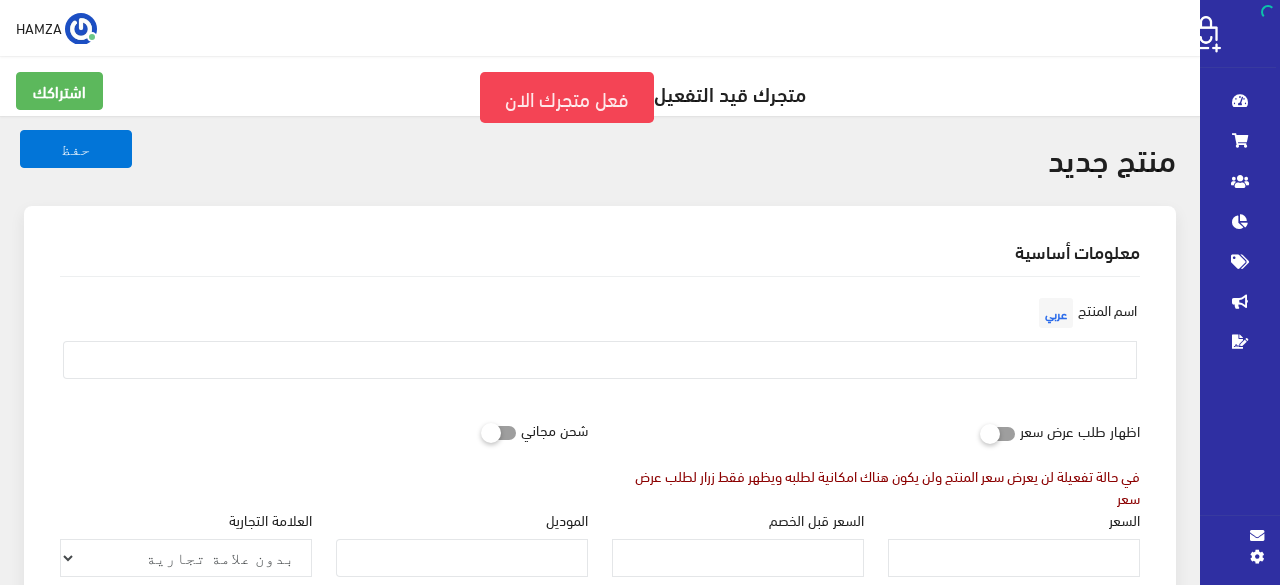 select 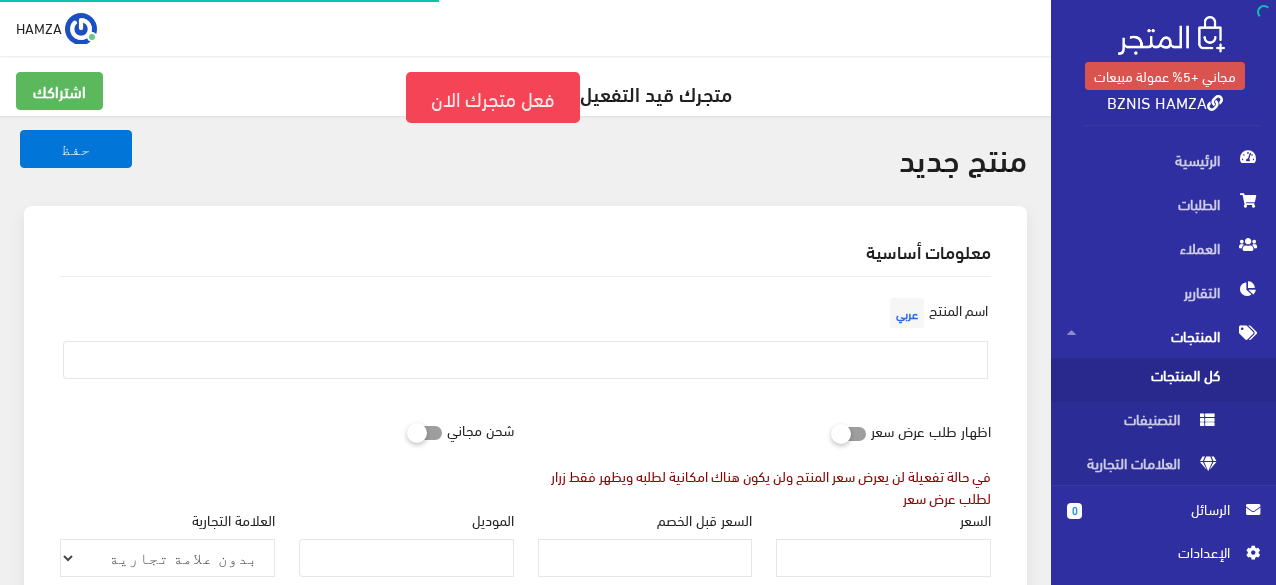 scroll, scrollTop: 100, scrollLeft: 0, axis: vertical 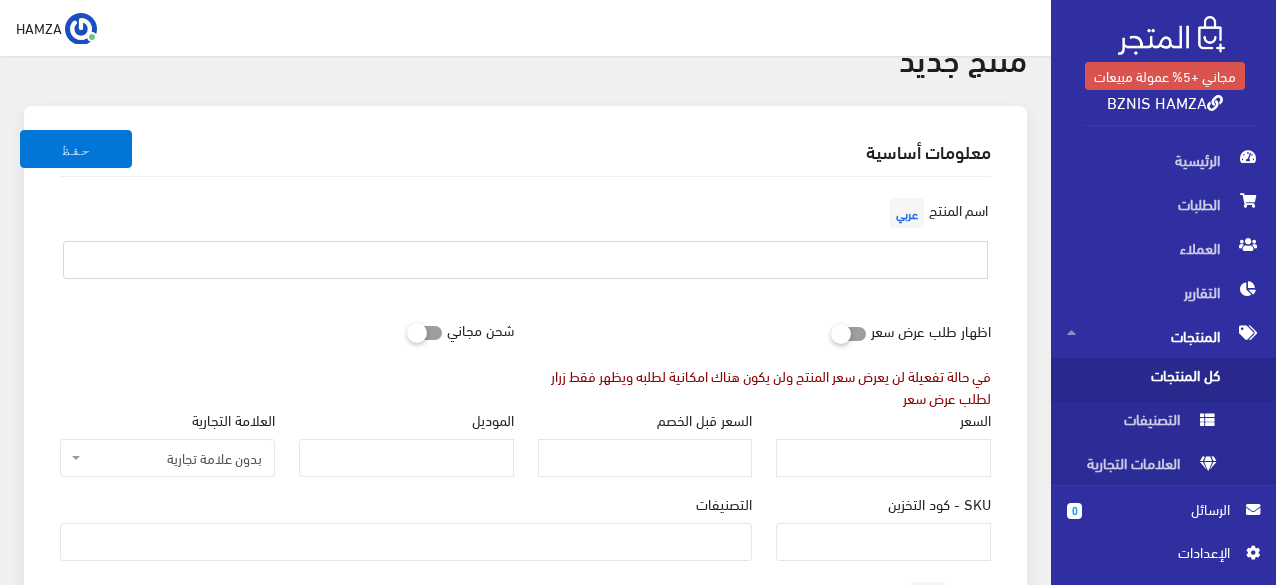 click at bounding box center (525, 260) 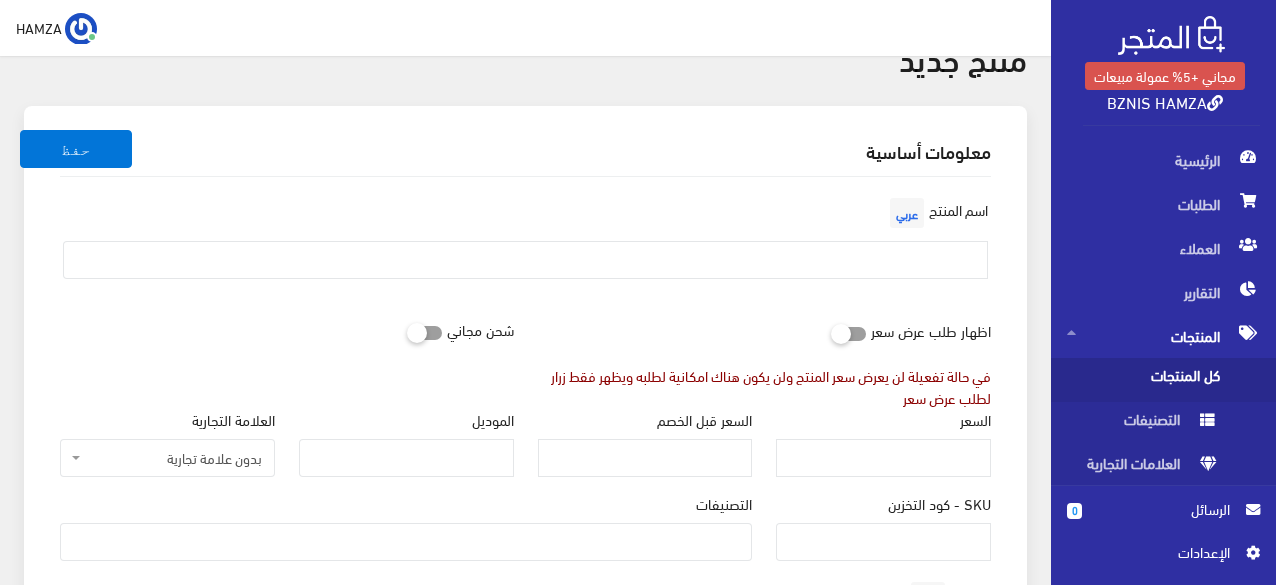 click on "اسم المنتج  عربي" at bounding box center [525, 244] 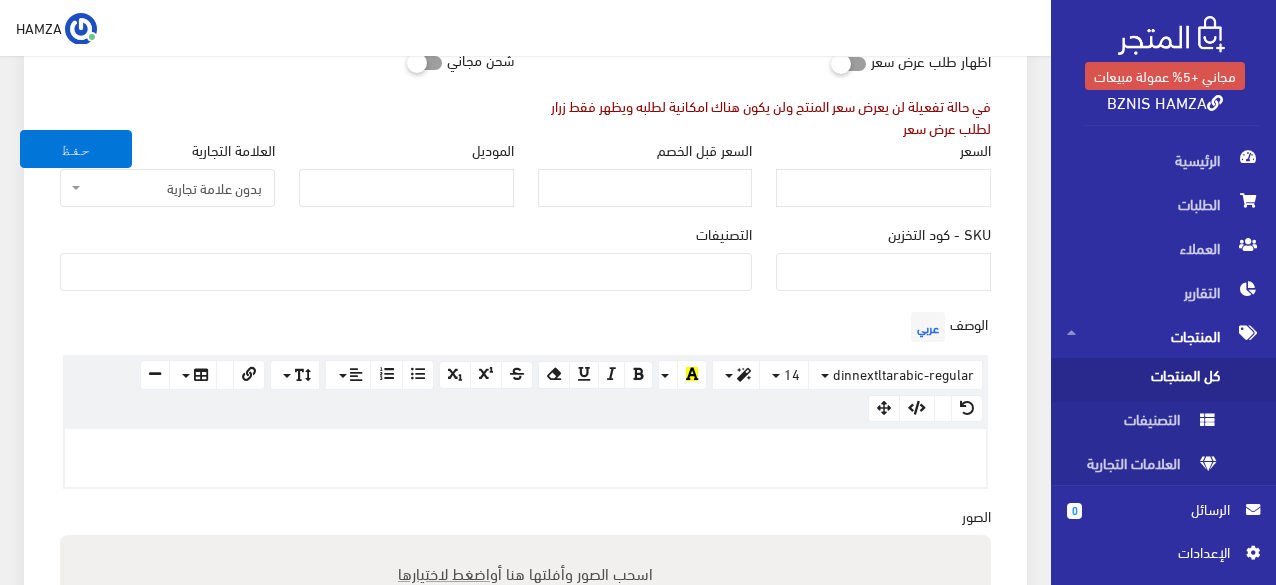 scroll, scrollTop: 400, scrollLeft: 0, axis: vertical 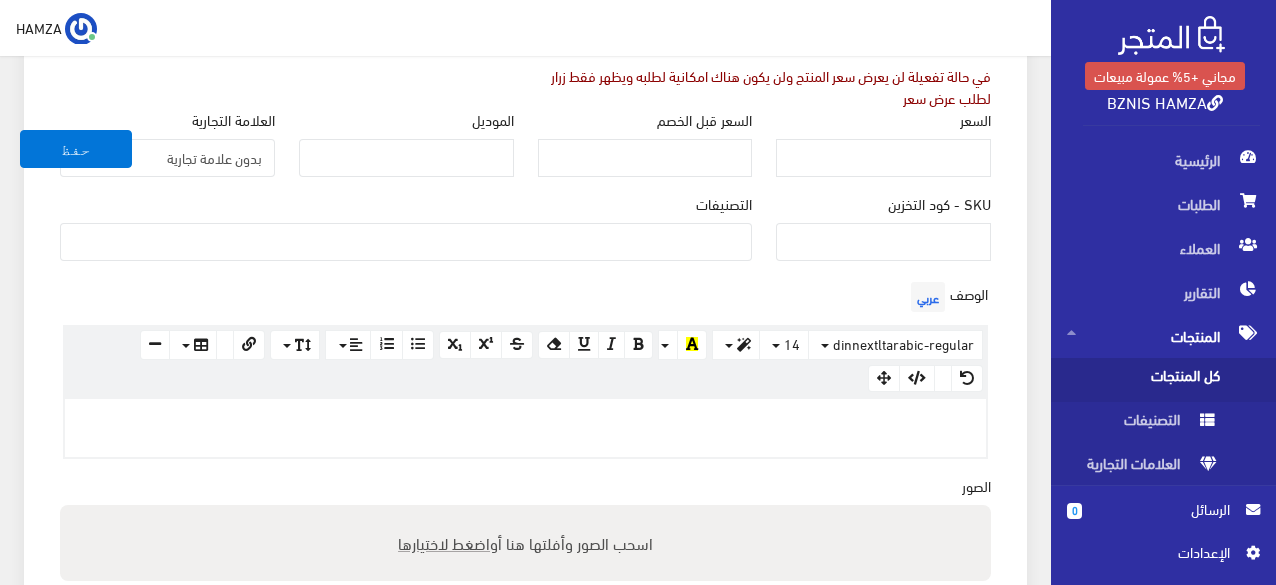 paste 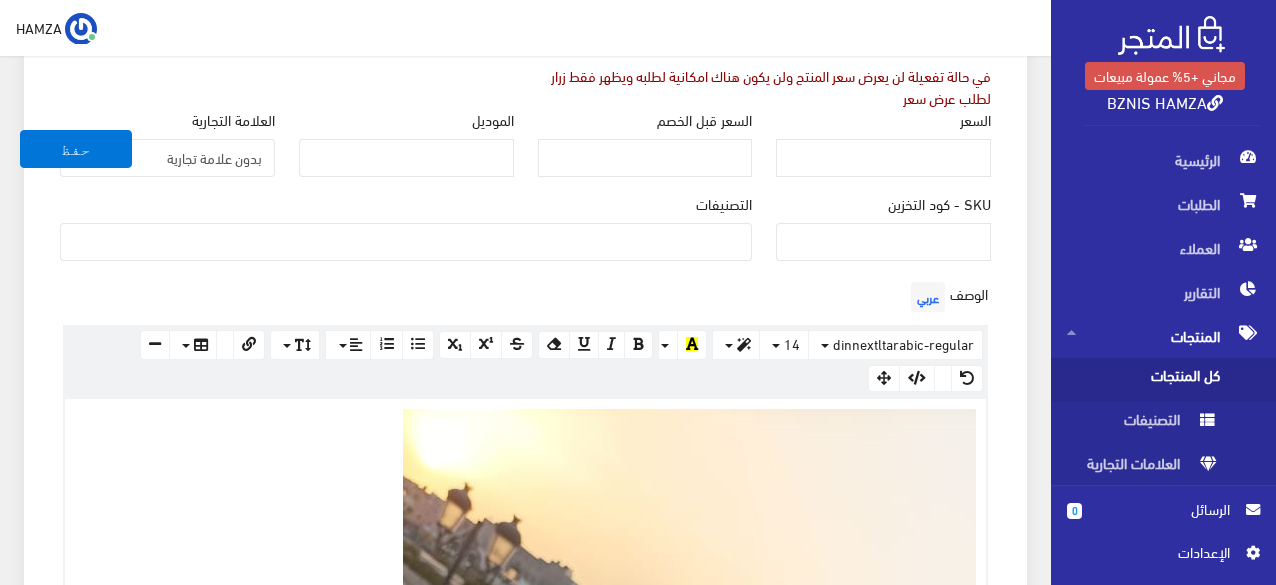 type 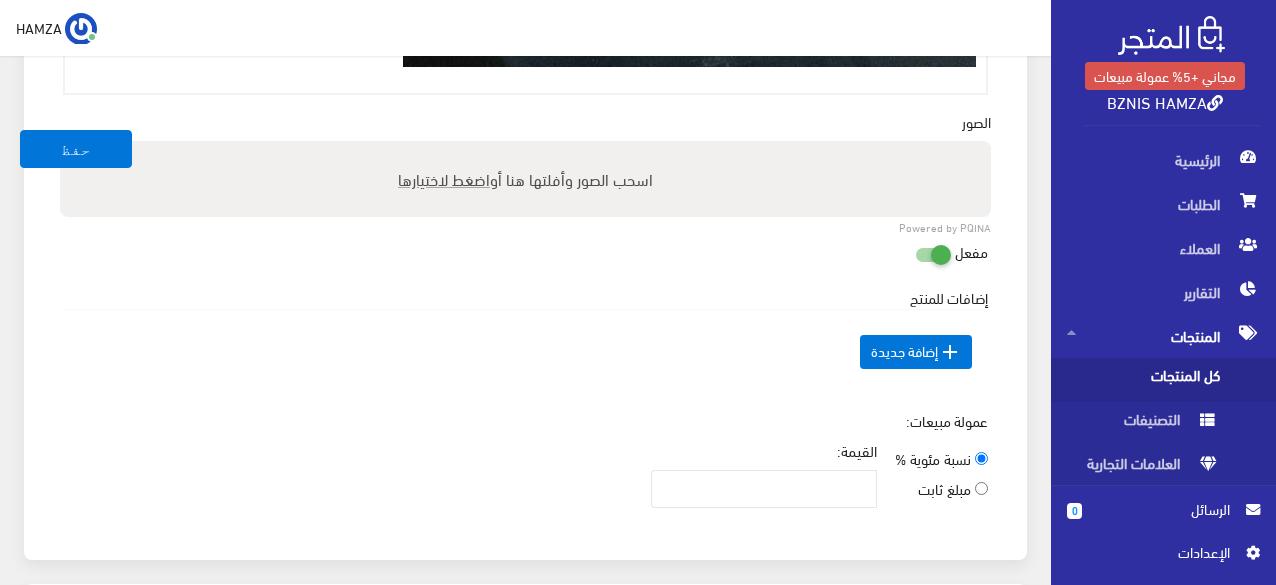 scroll, scrollTop: 3206, scrollLeft: 0, axis: vertical 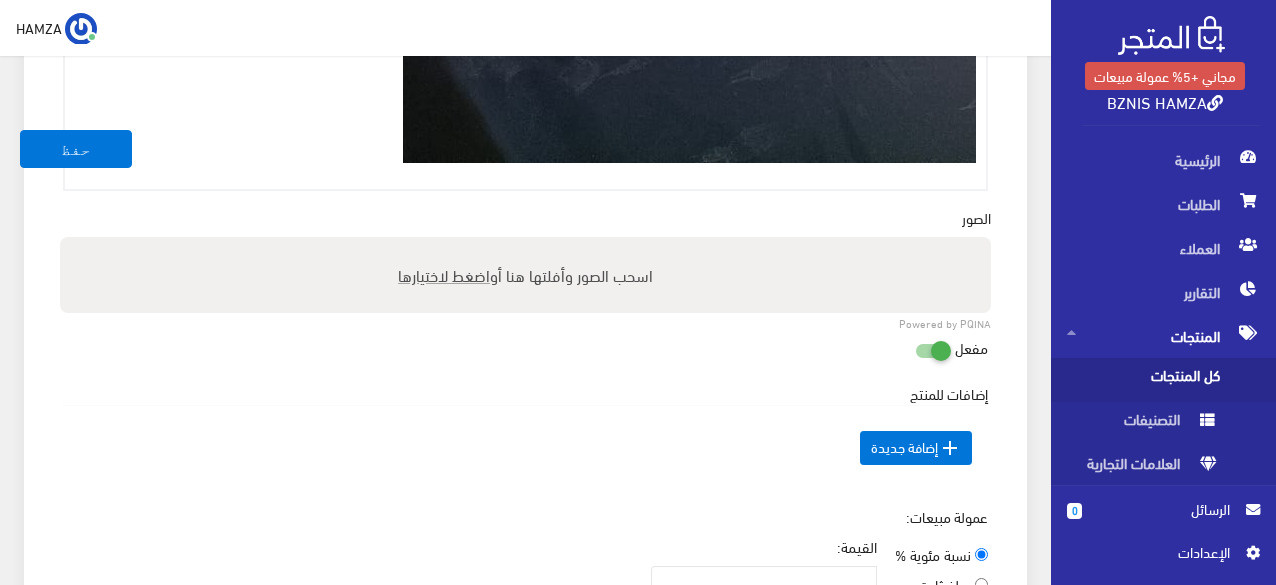 drag, startPoint x: 578, startPoint y: 276, endPoint x: 653, endPoint y: 294, distance: 77.12976 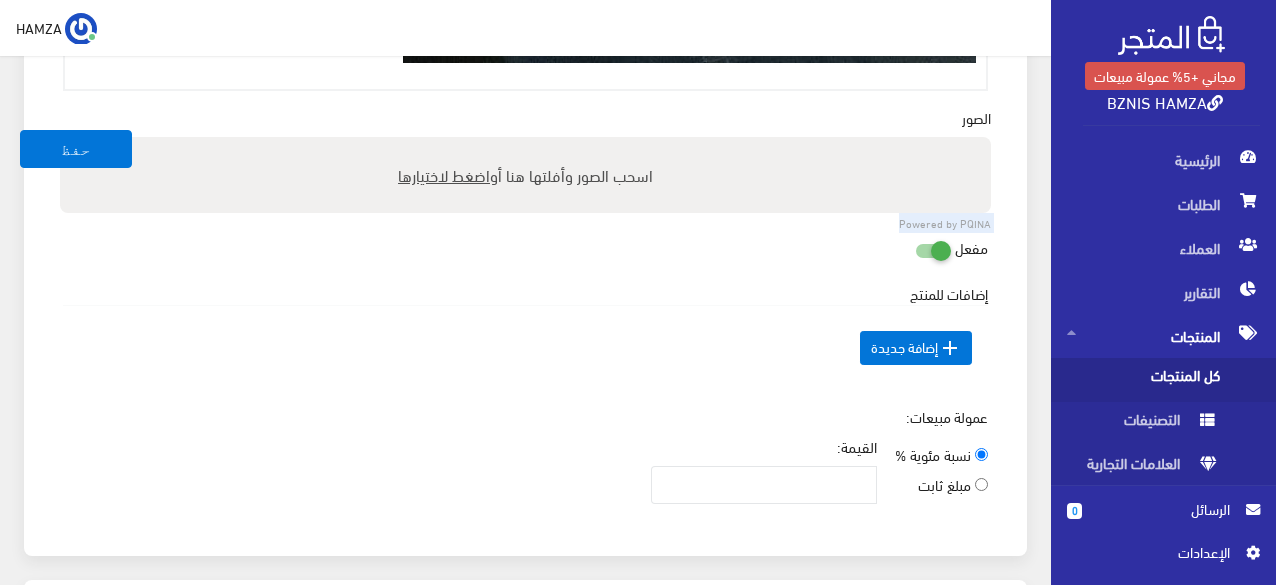 drag, startPoint x: 691, startPoint y: 185, endPoint x: 804, endPoint y: 143, distance: 120.552895 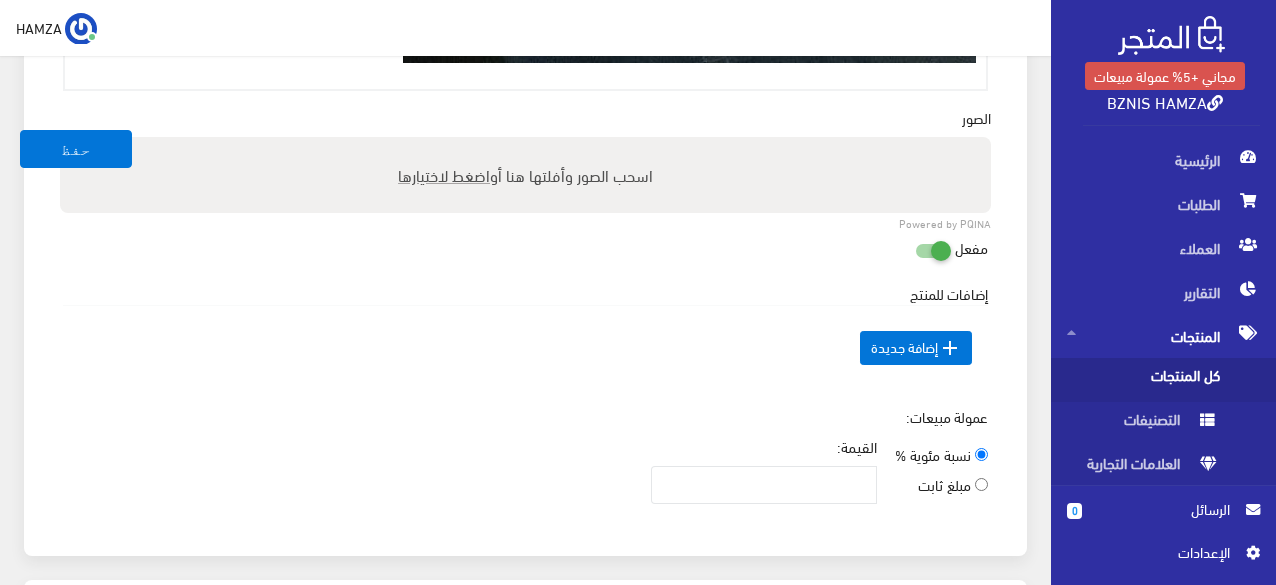 click on "مفعل" at bounding box center [525, 256] 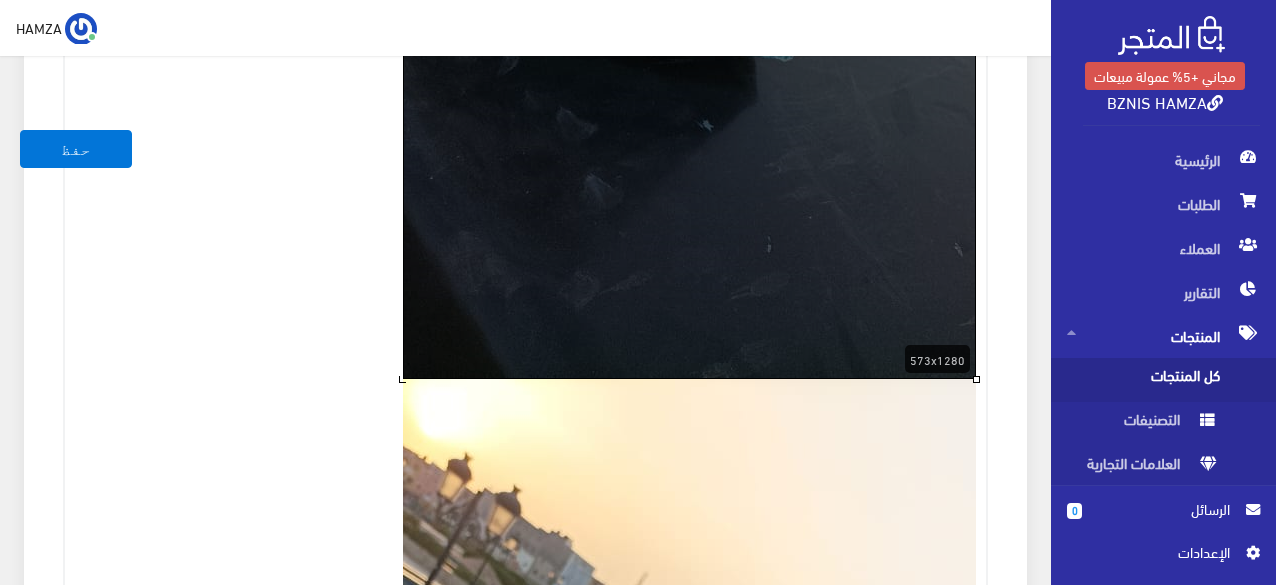 scroll, scrollTop: 1706, scrollLeft: 0, axis: vertical 